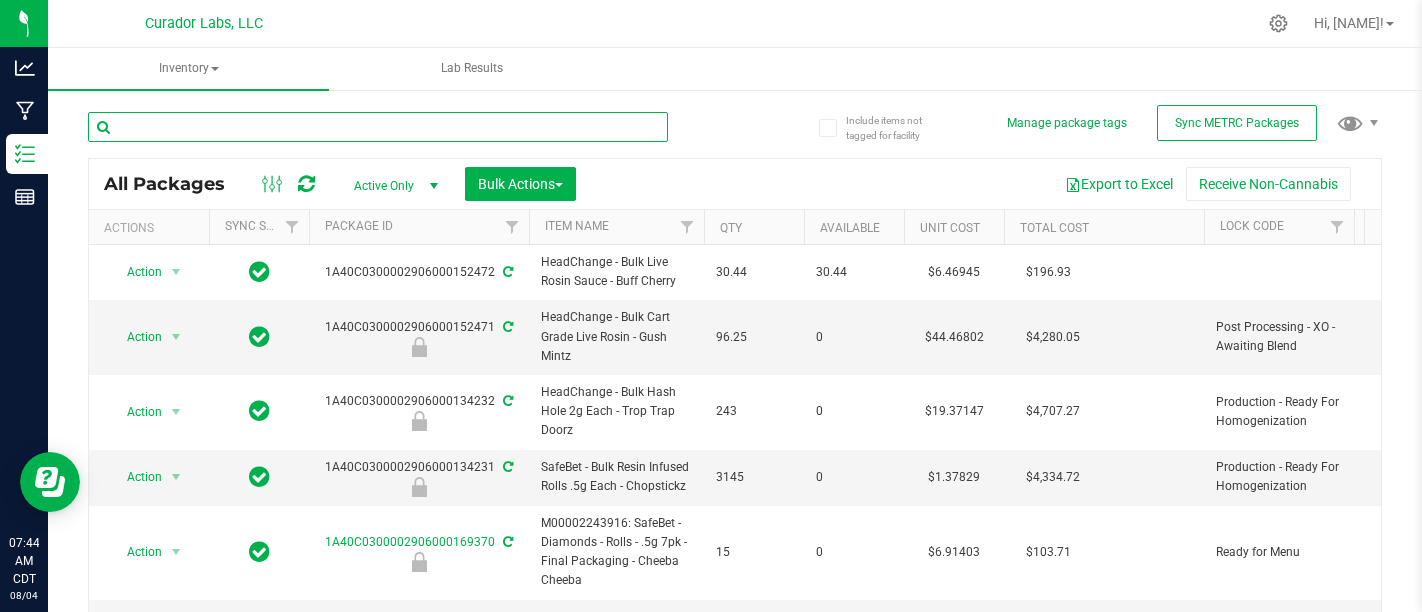 click at bounding box center (378, 127) 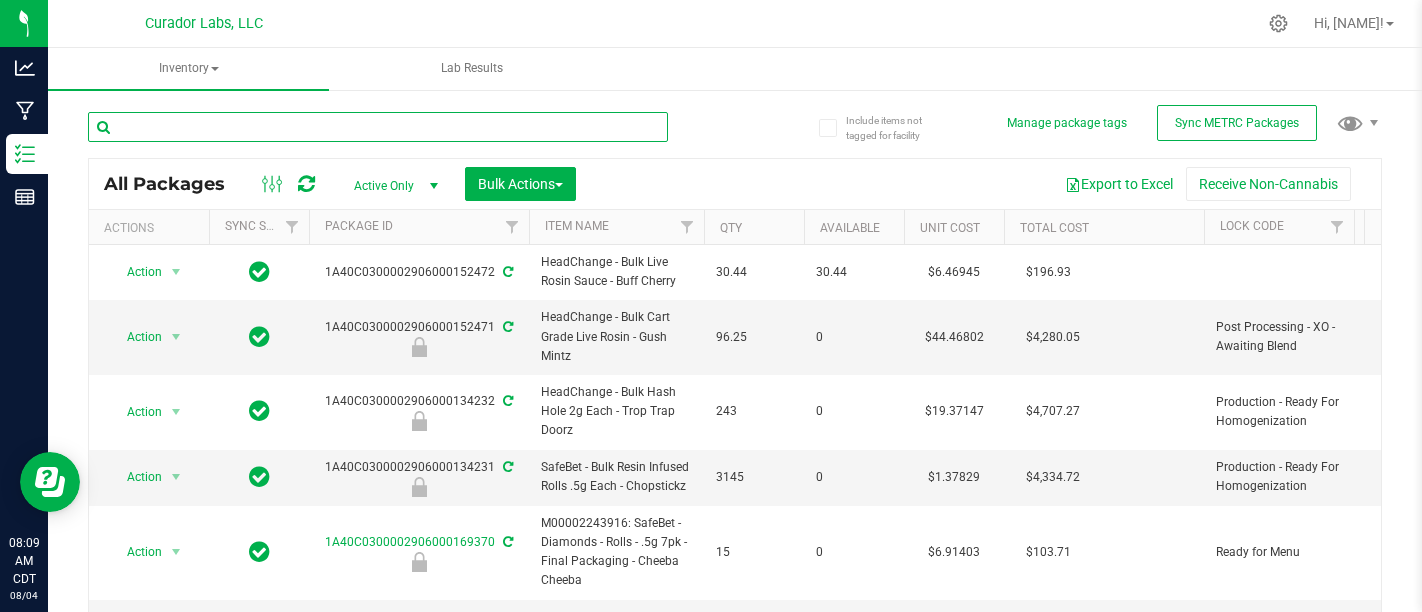 scroll, scrollTop: 0, scrollLeft: 0, axis: both 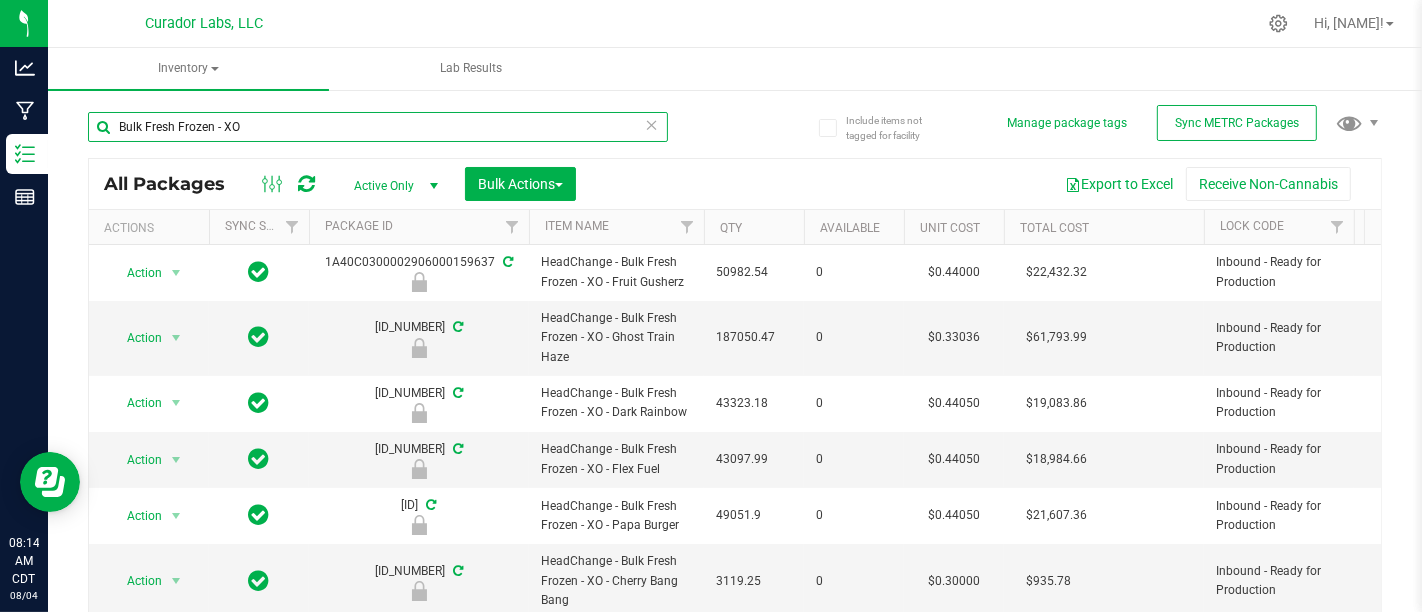 click on "Bulk Fresh Frozen - XO" at bounding box center [378, 127] 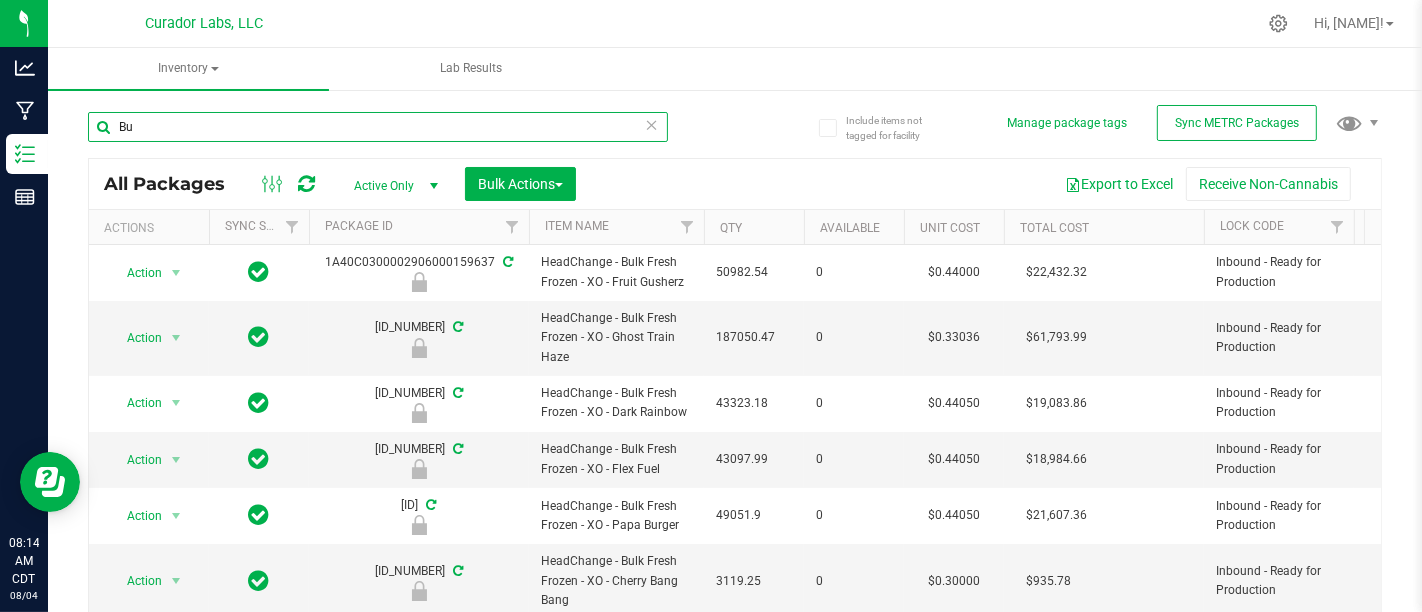 type on "B" 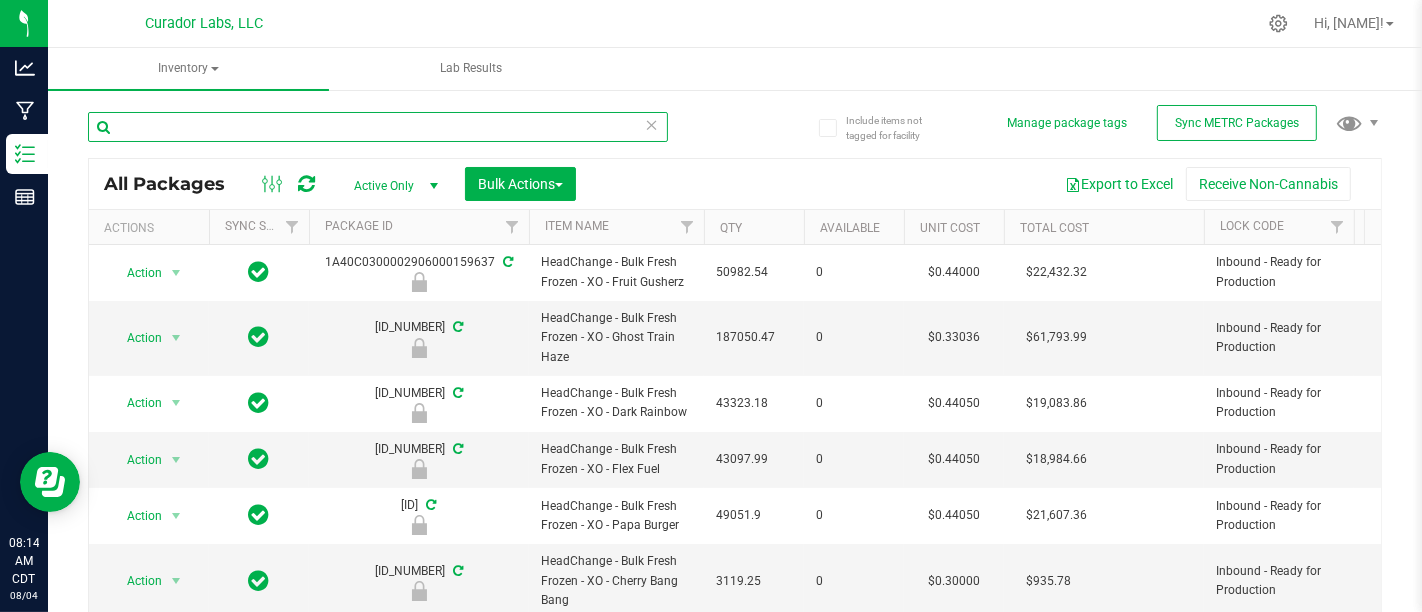 type on "P" 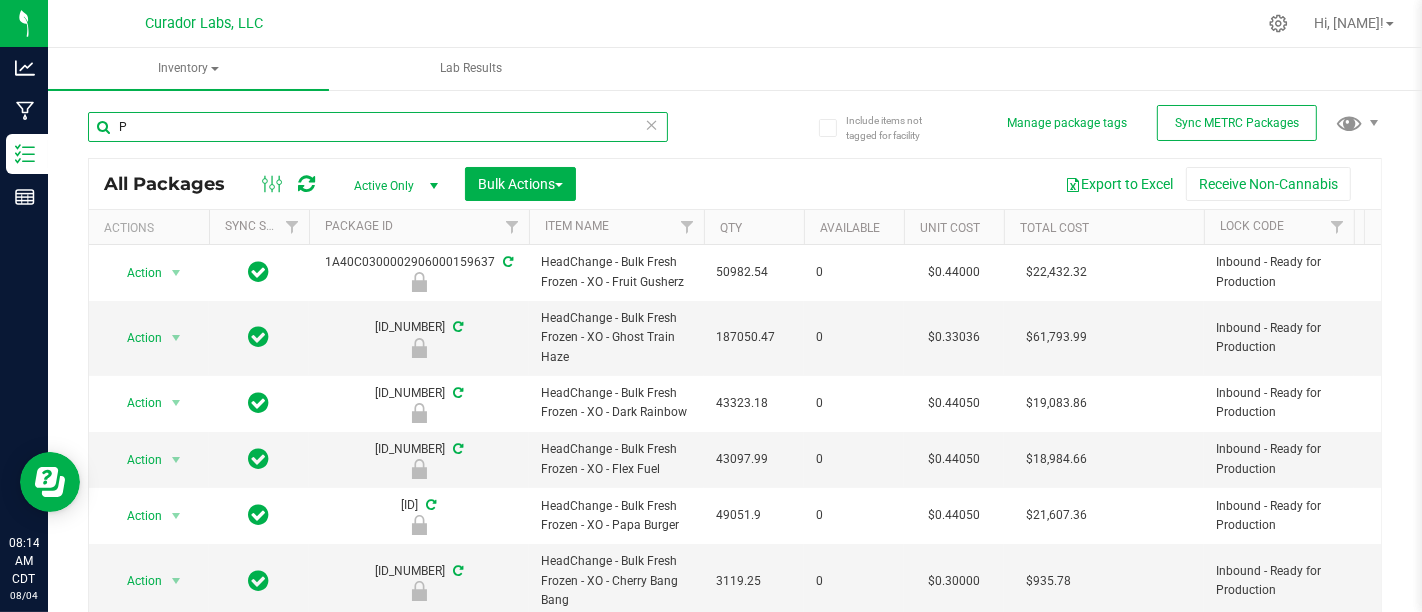 click on "P" at bounding box center [378, 127] 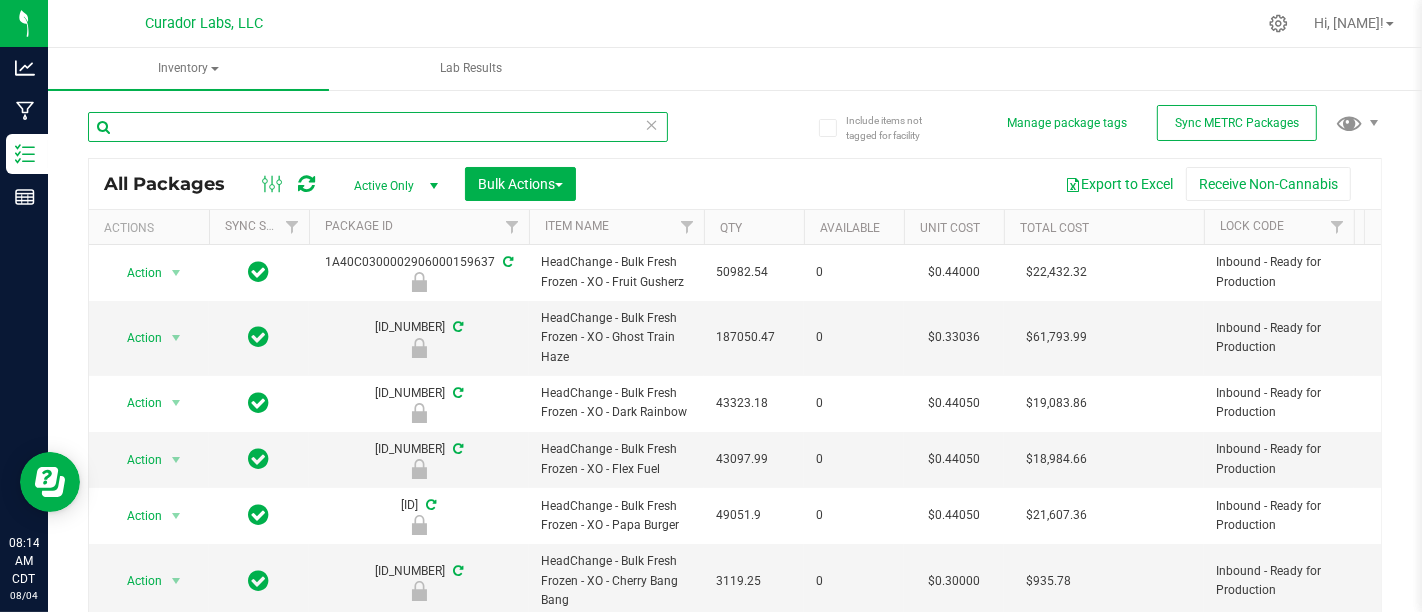 type on "\" 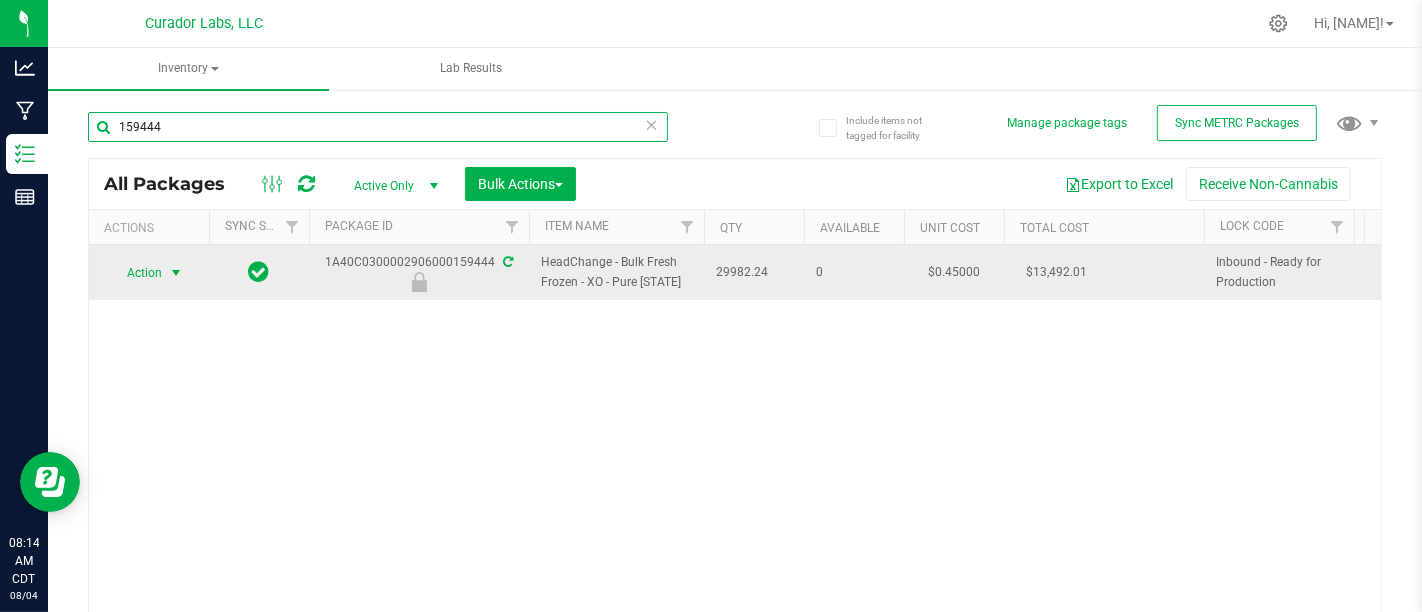 type on "159444" 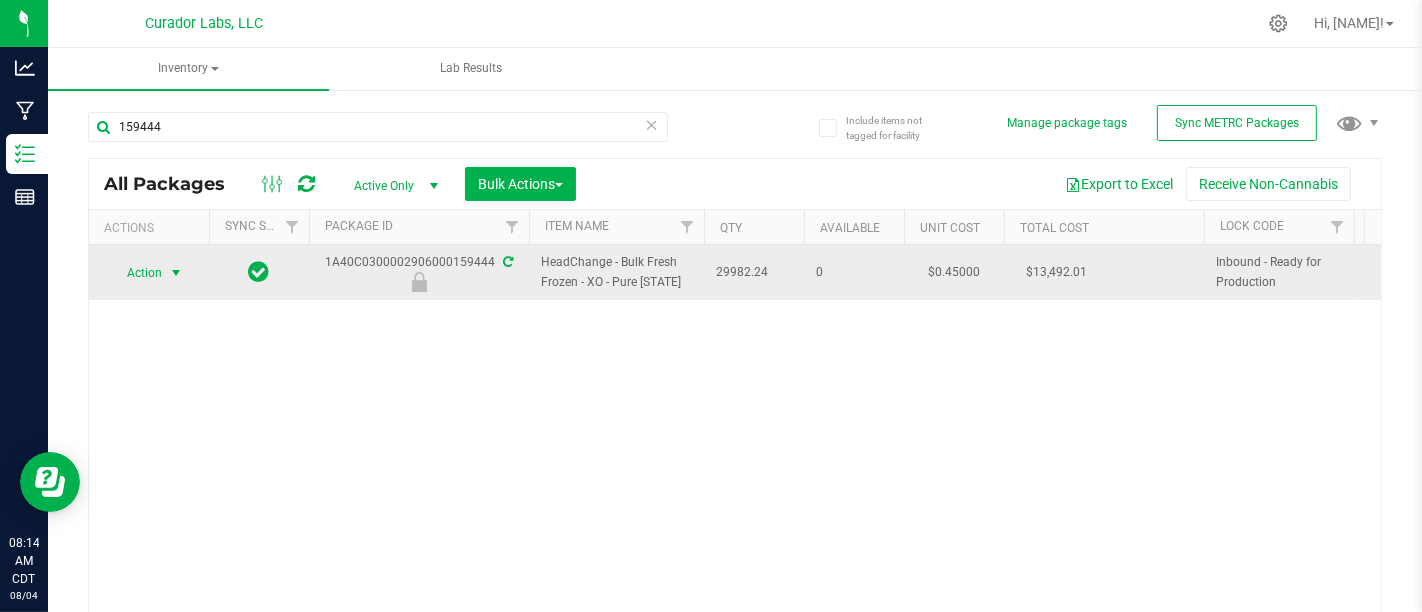 click at bounding box center [176, 273] 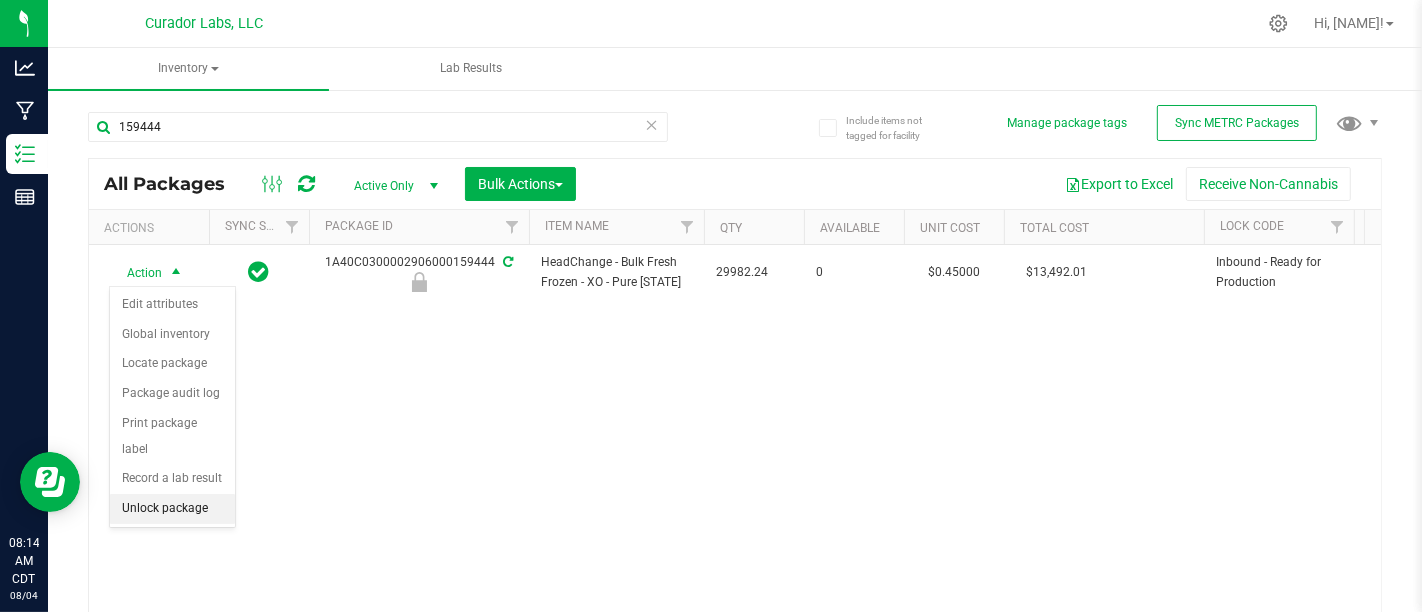 click on "Unlock package" at bounding box center (172, 509) 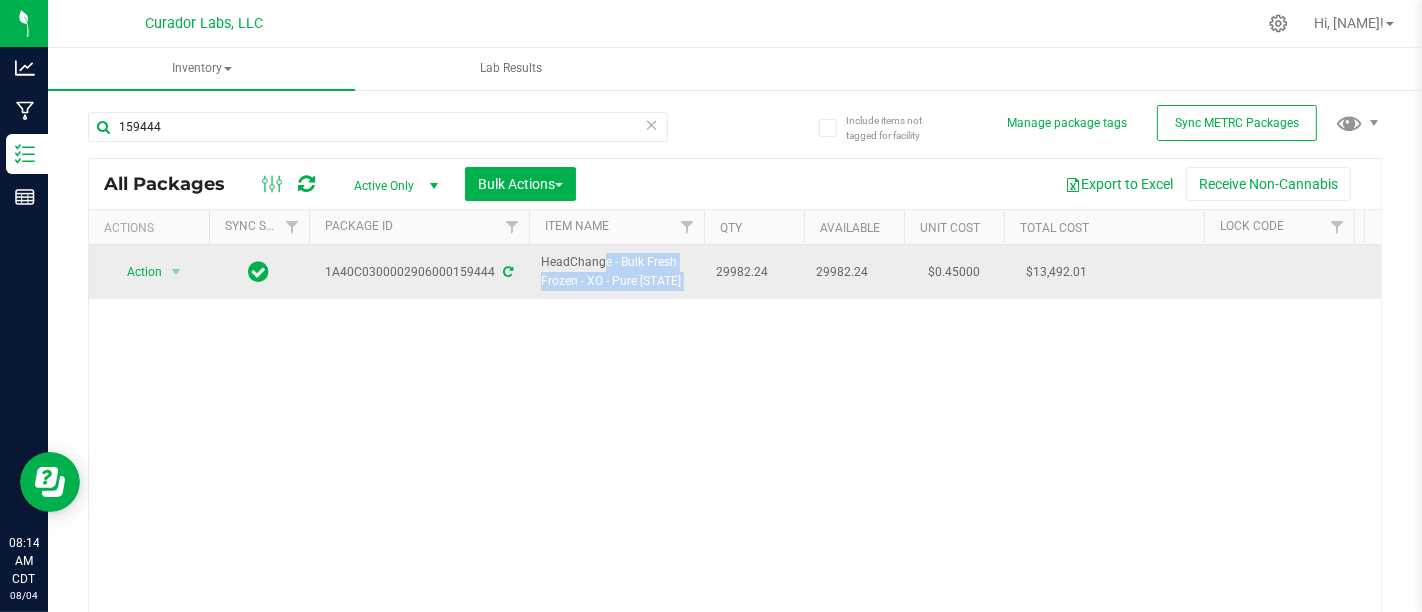 drag, startPoint x: 534, startPoint y: 258, endPoint x: 728, endPoint y: 291, distance: 196.78668 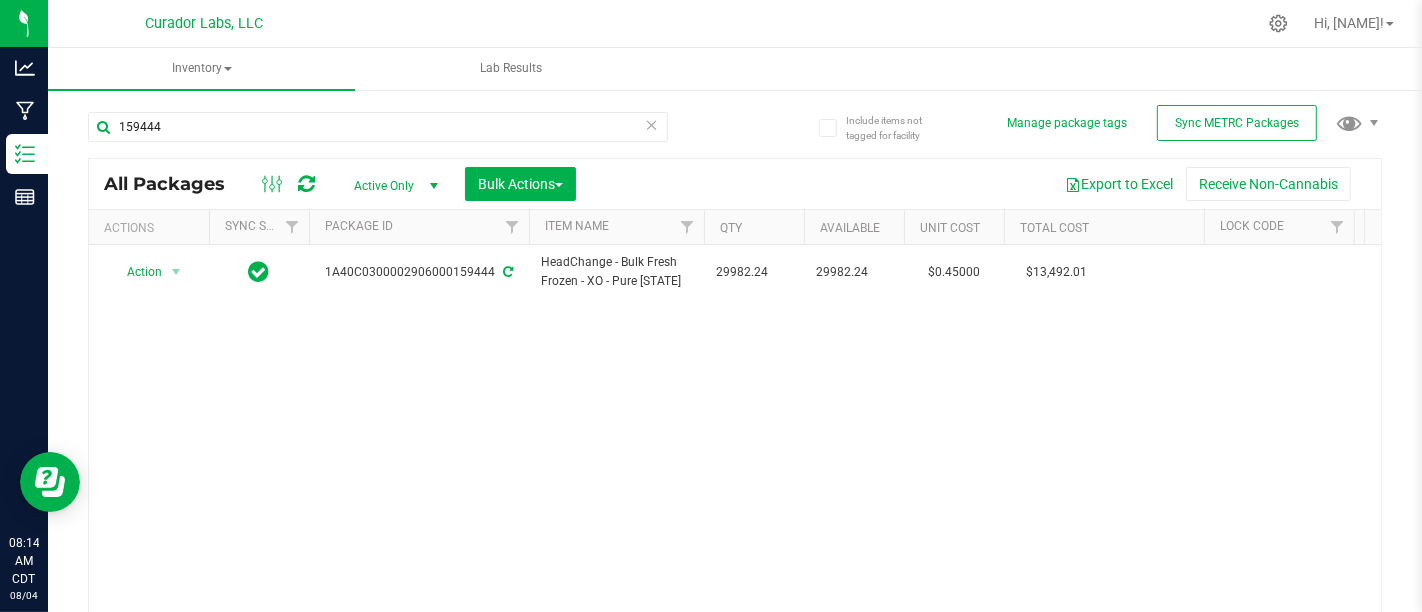 click on "Action Action Adjust qty Create package Edit attributes Global inventory Locate package Lock package Package audit log Print package label Record a lab result Retag package
[ID_NUMBER]
HeadChange - Bulk Fresh Frozen - XO - Pure [STATE]
[QUANTITY]
[QUANTITY]
$[PRICE] $[PRICE]
Gram
NotSubmitted
Pure [STATE]
$0.00000
[DATE_CODE]
Created
[MONTH] 11, 2025 [HOUR]:24:00 [TIMEZONE]
[VERSION_NUMBER]" at bounding box center [735, 438] 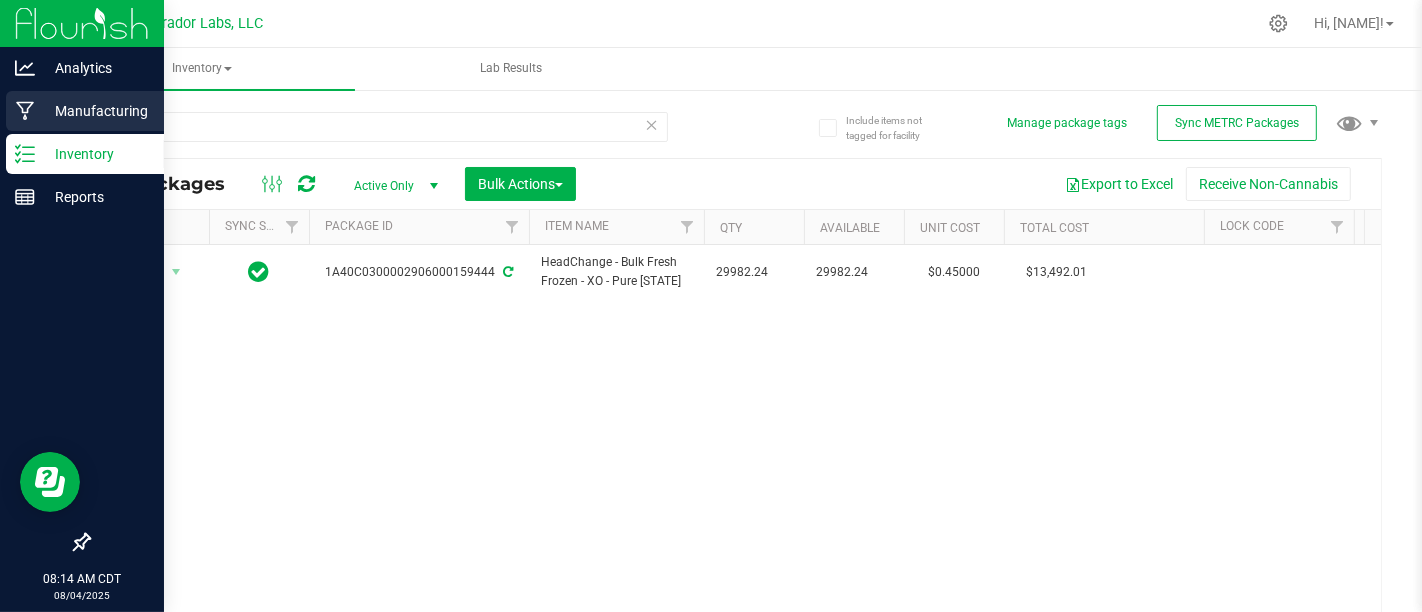 click on "Manufacturing" at bounding box center (95, 111) 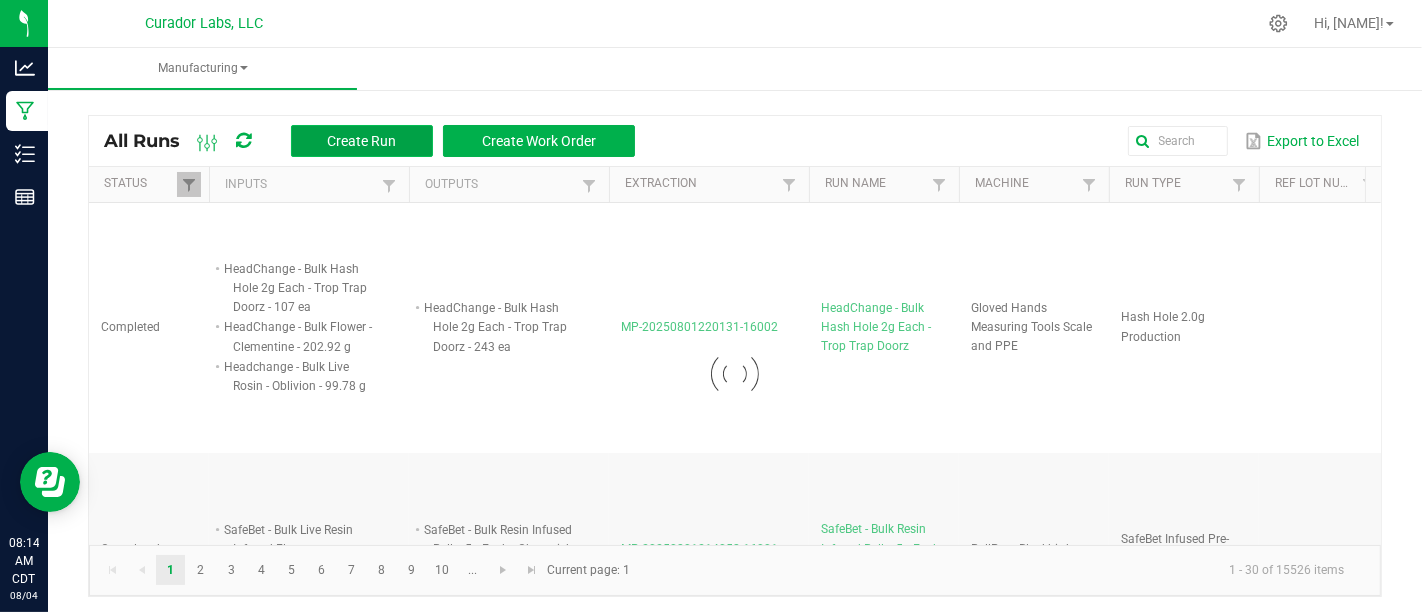 click on "Create Run" at bounding box center [361, 141] 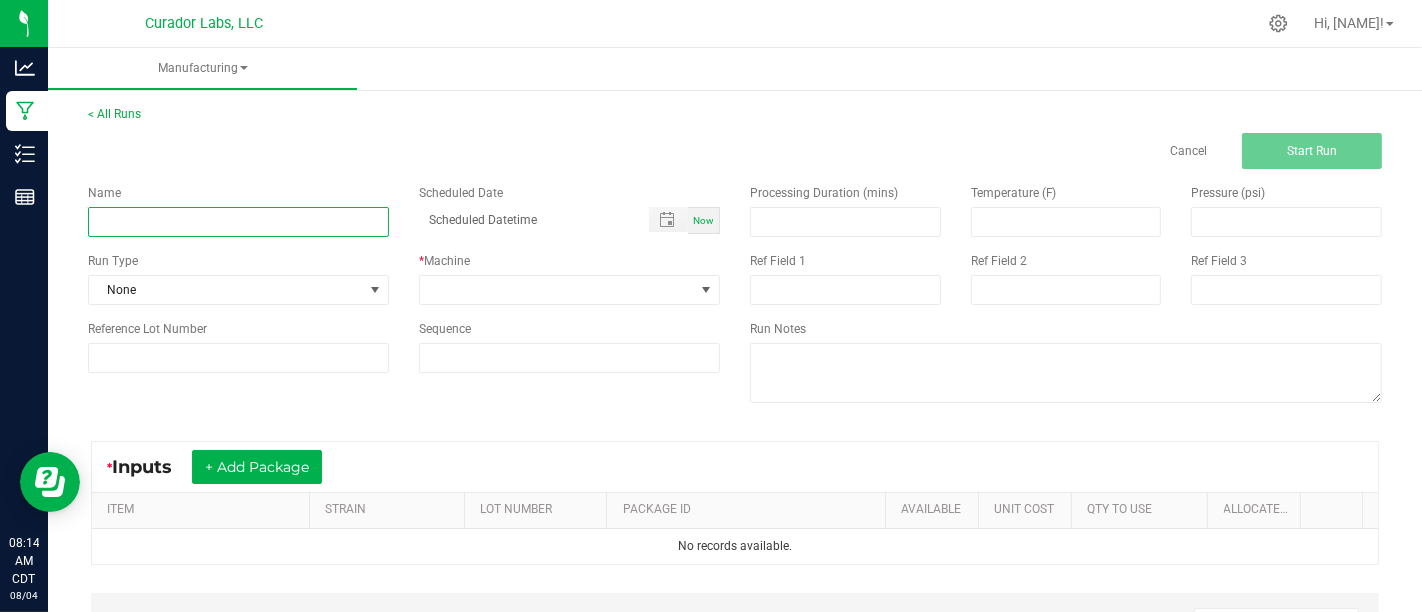 click at bounding box center (238, 222) 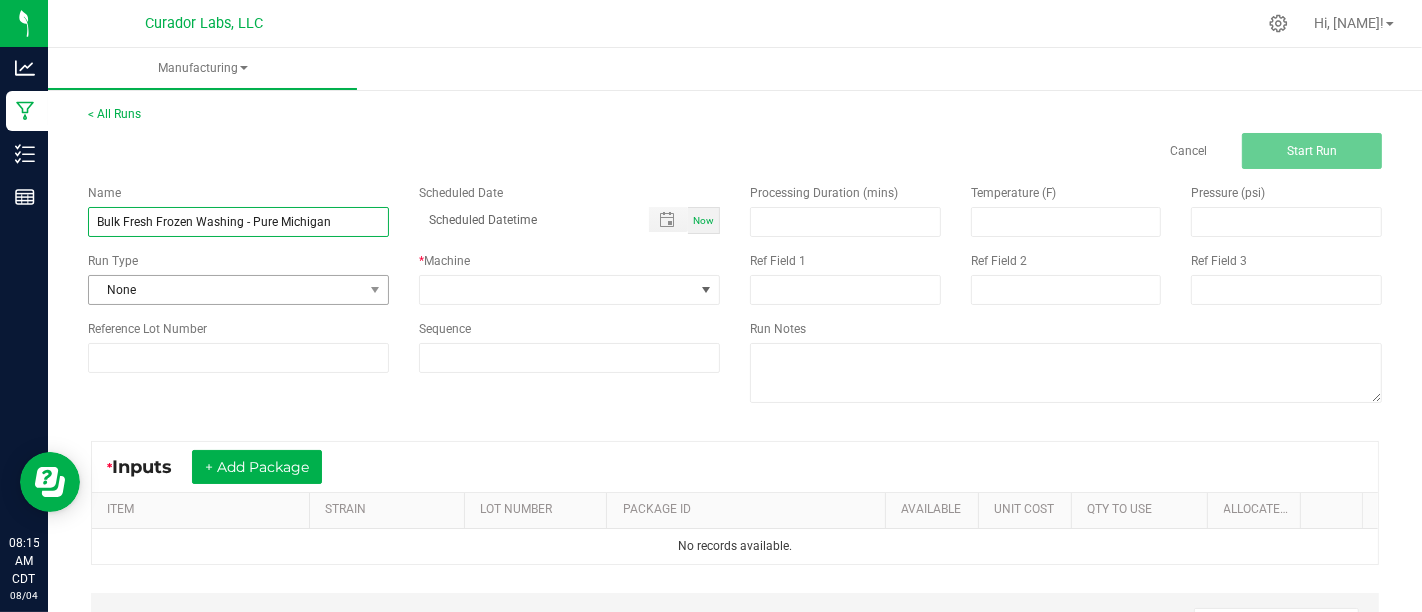 type on "Bulk Fresh Frozen Washing - Pure Michigan" 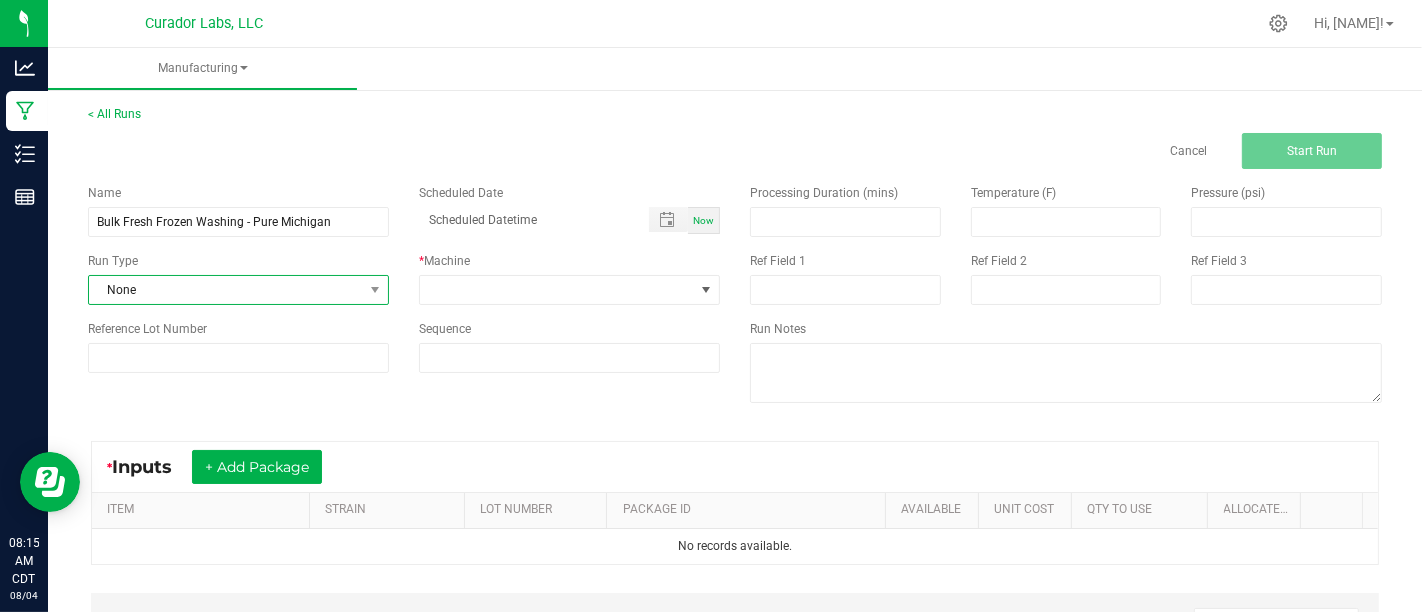 click on "None" at bounding box center [226, 290] 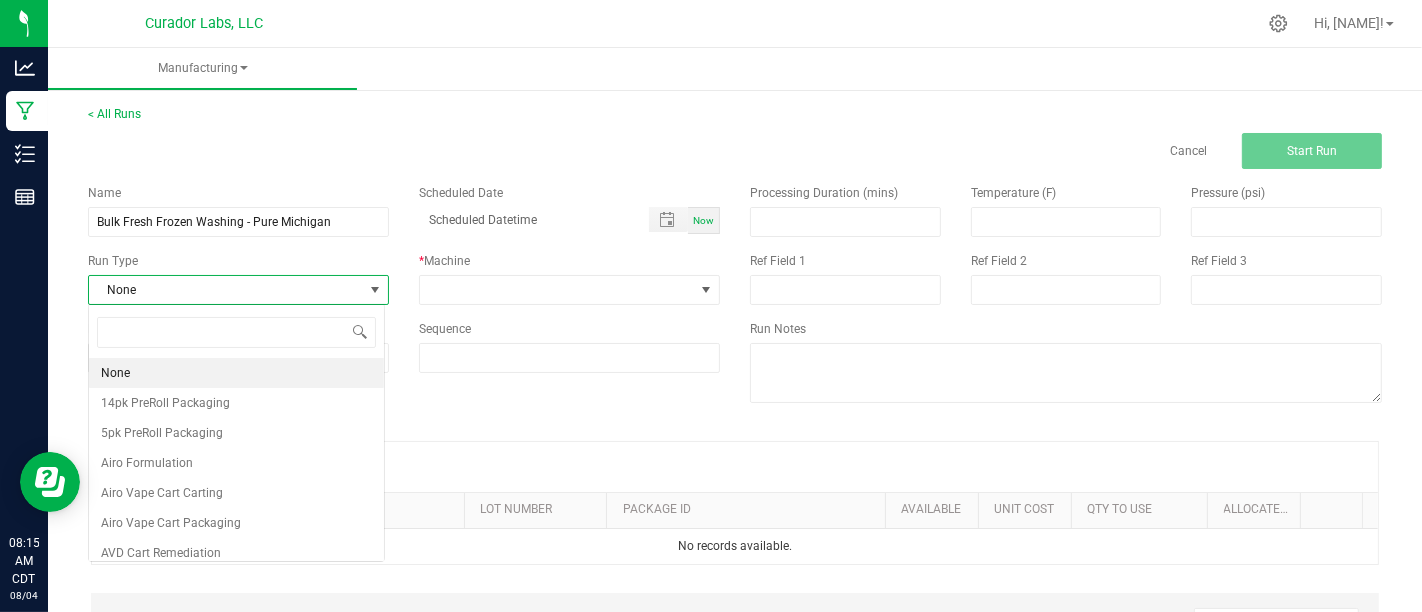 scroll, scrollTop: 99970, scrollLeft: 99702, axis: both 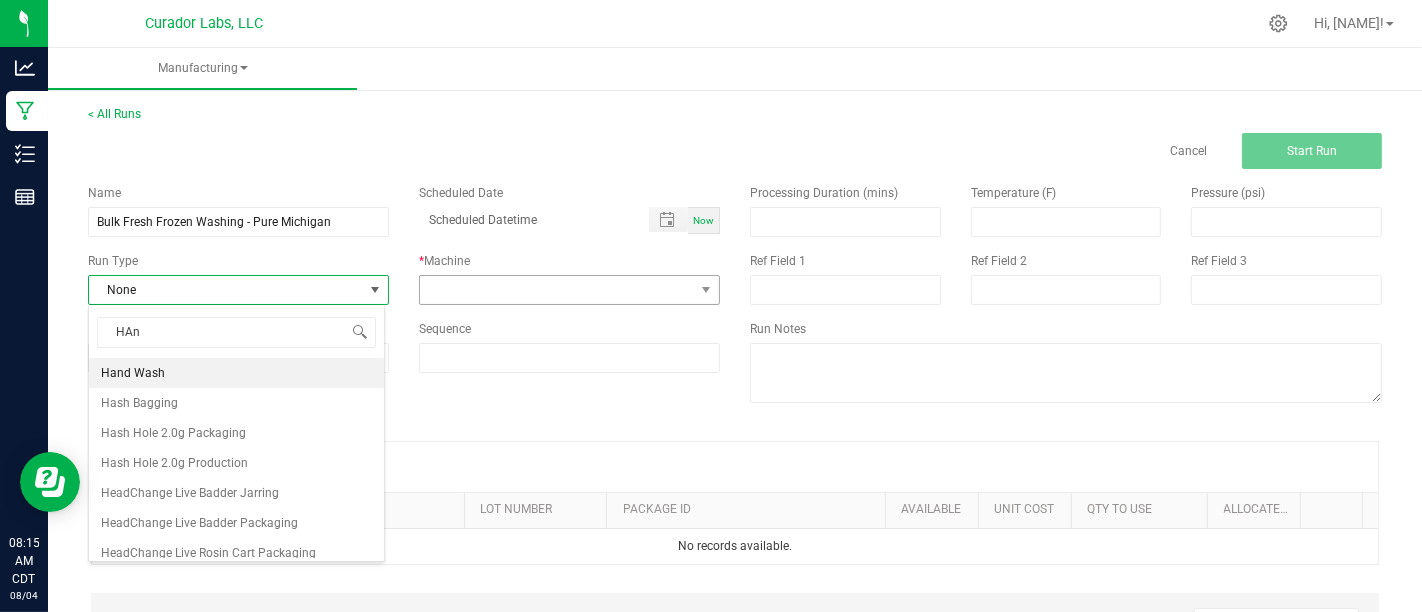 type on "HAnd" 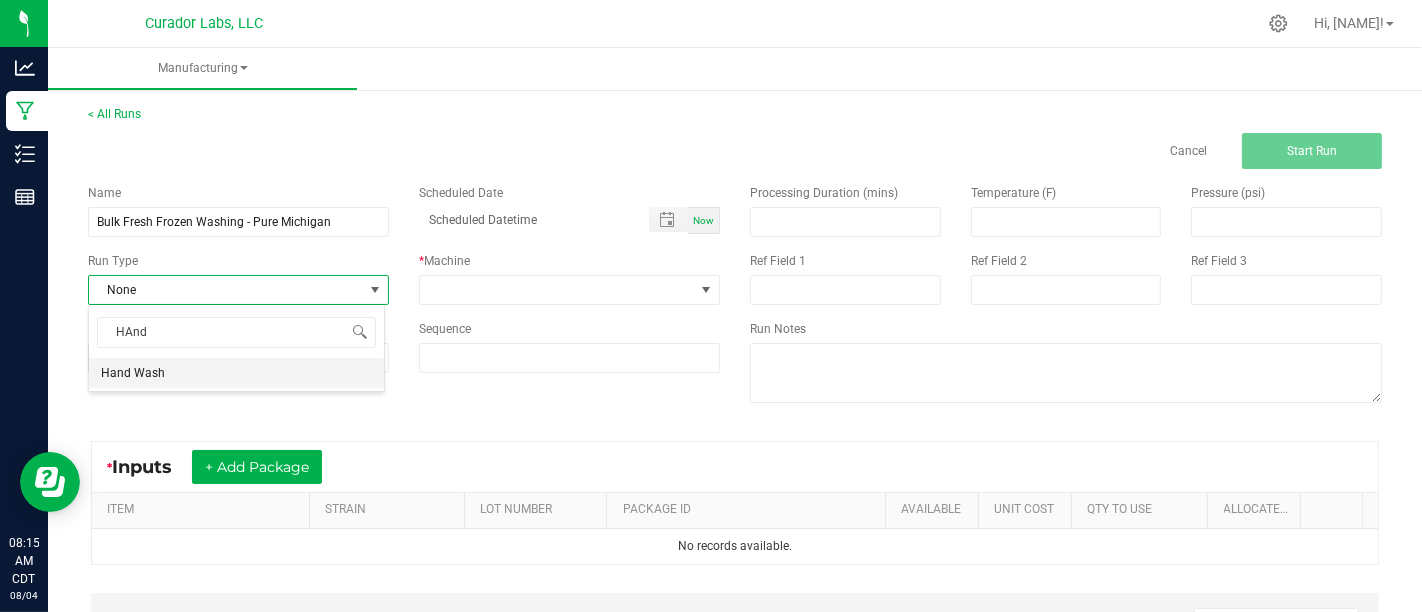 click on "Hand Wash" at bounding box center (236, 373) 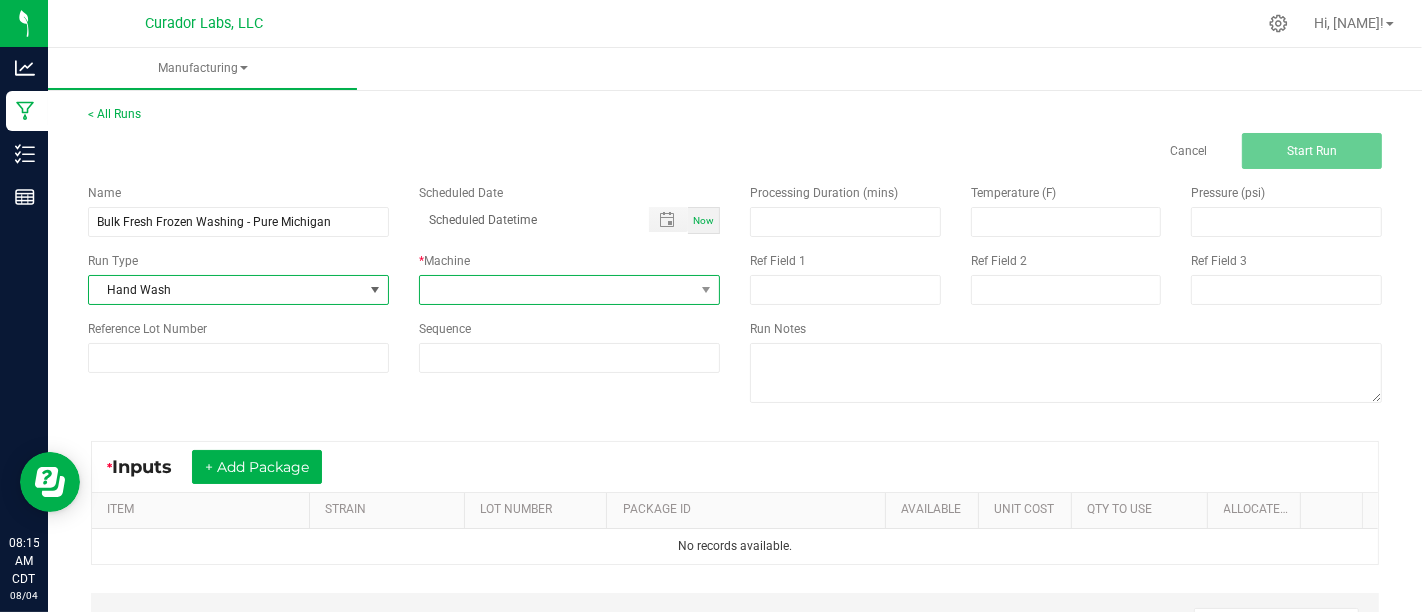 click at bounding box center [557, 290] 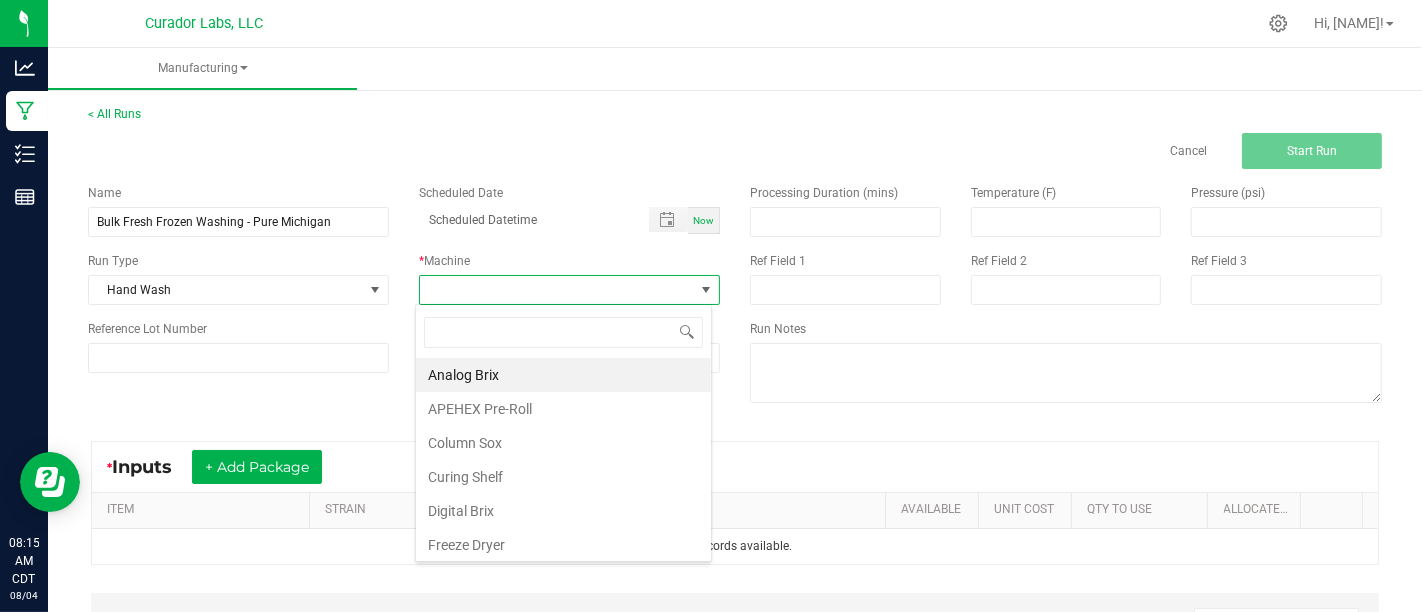 scroll, scrollTop: 99970, scrollLeft: 99702, axis: both 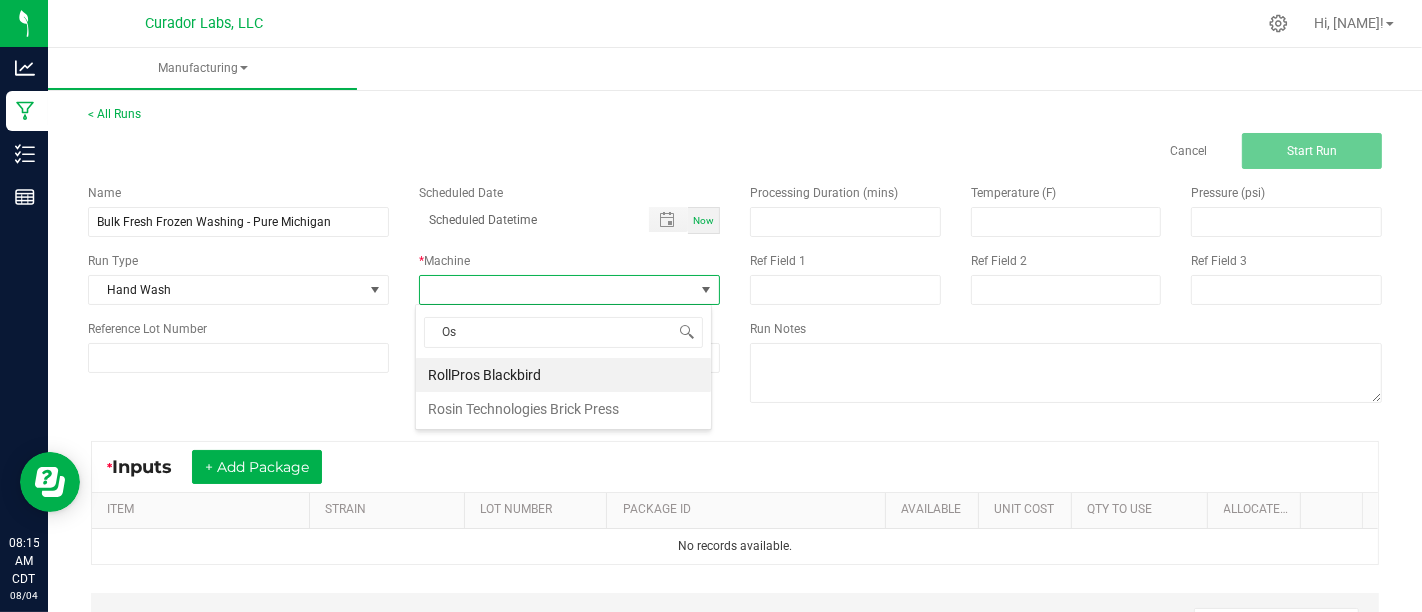 type on "O" 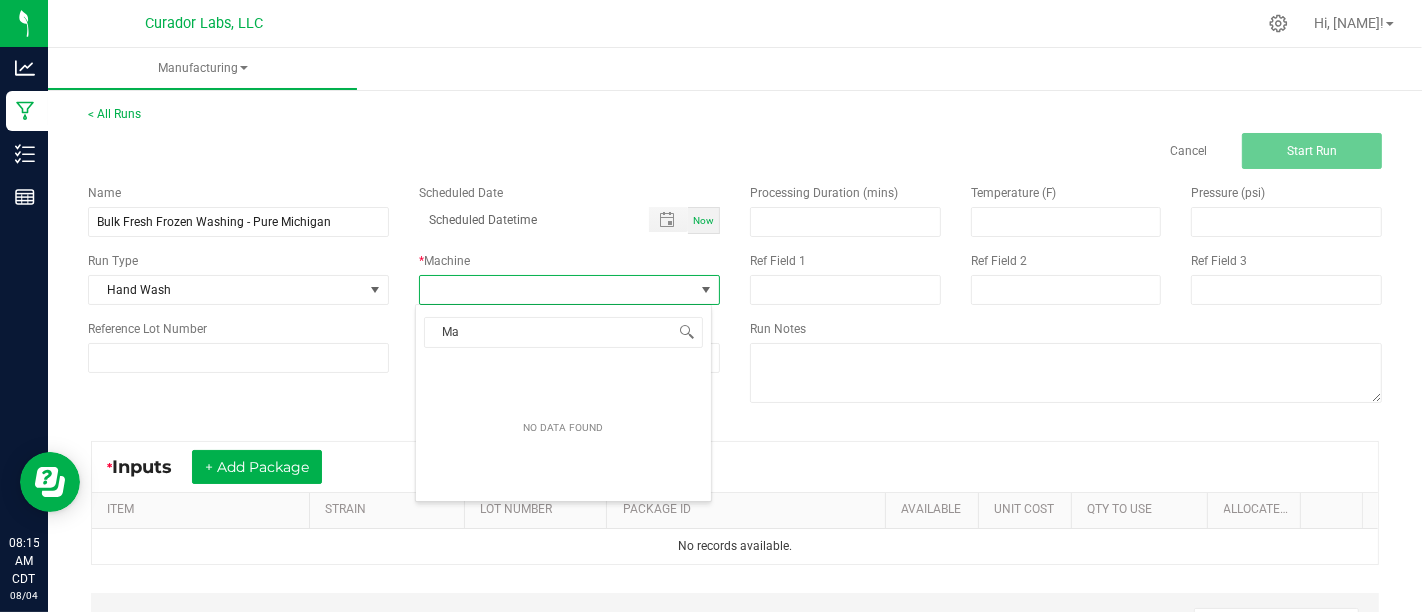 type on "M" 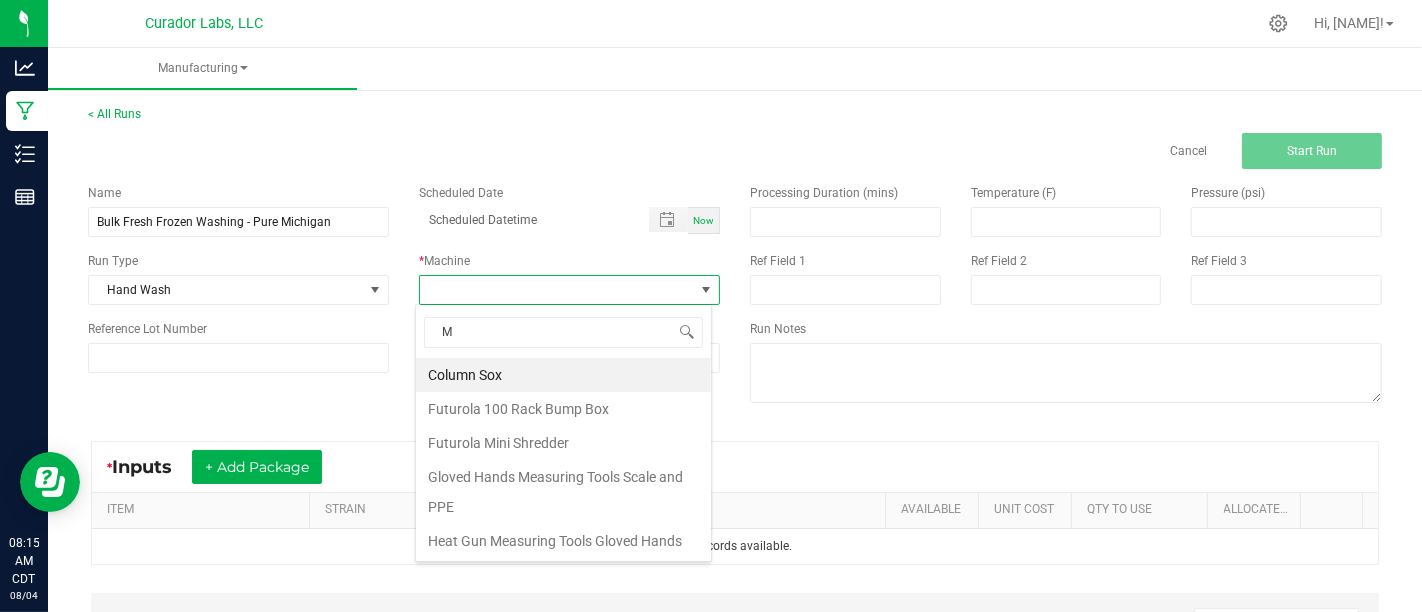 type 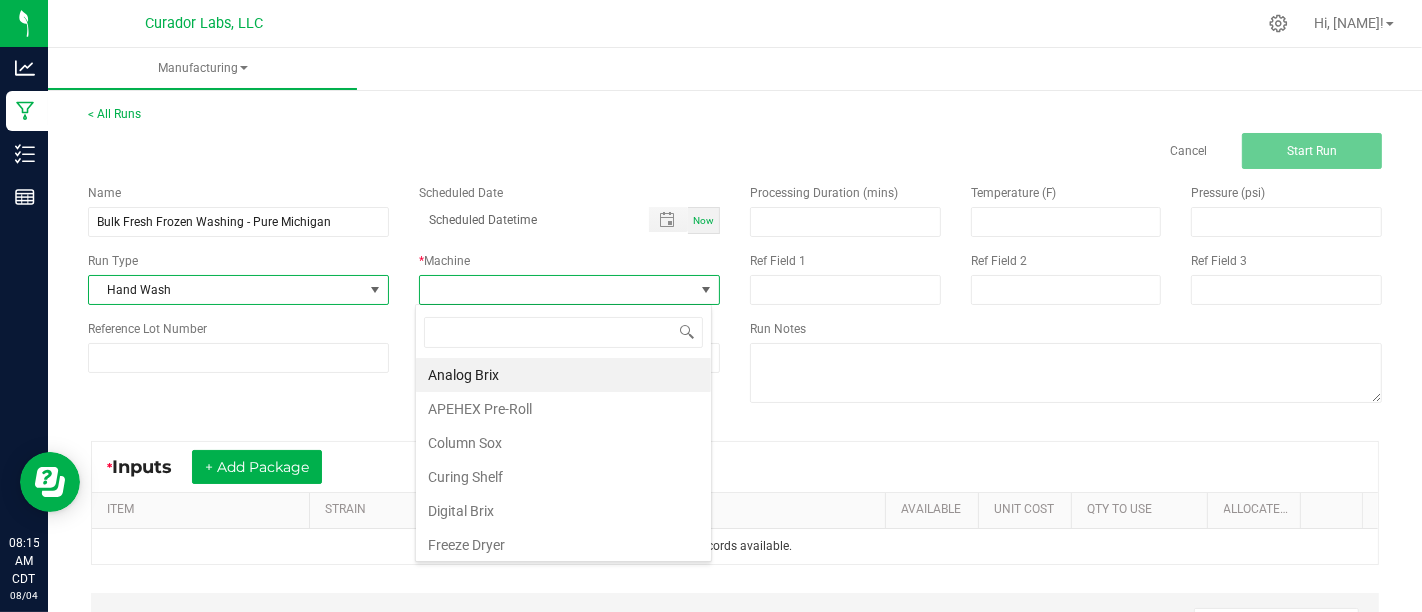 click at bounding box center [375, 290] 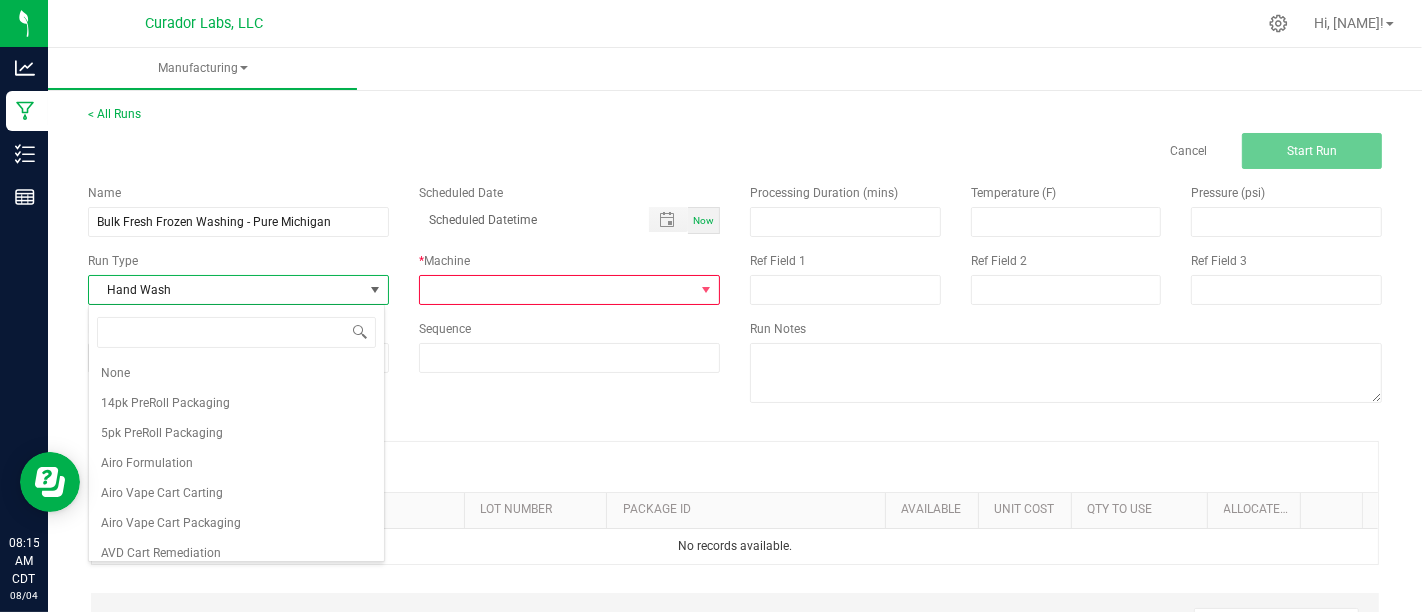 scroll, scrollTop: 340, scrollLeft: 0, axis: vertical 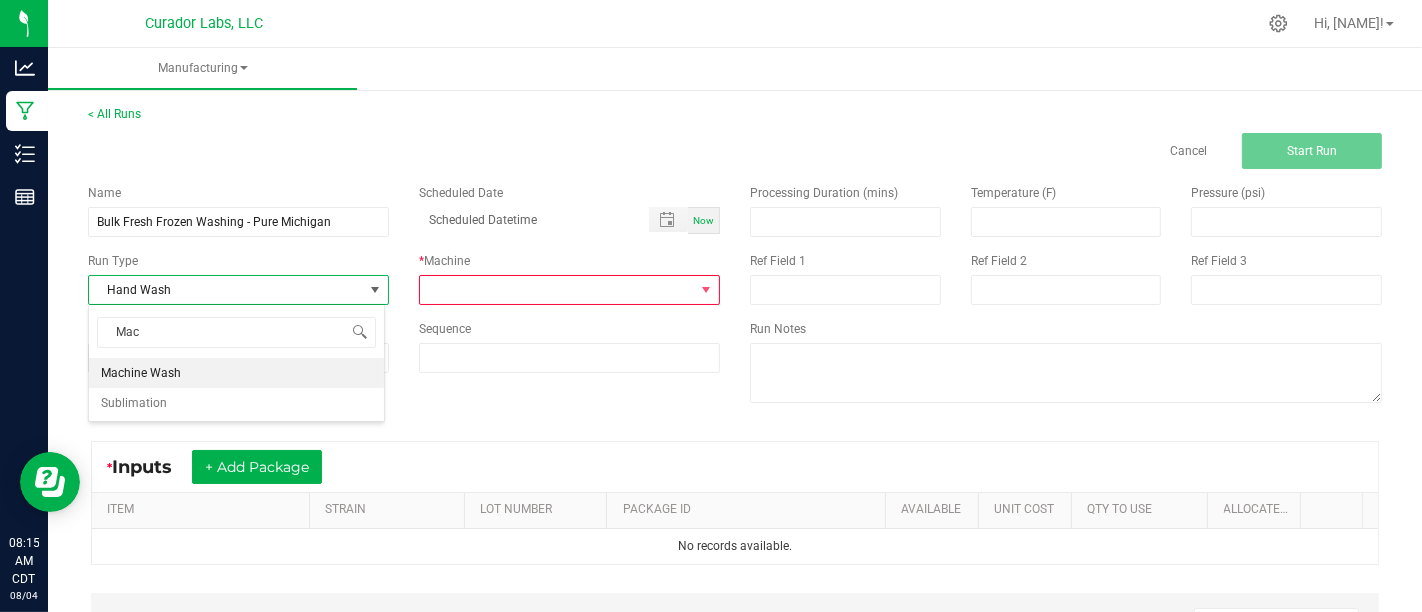 type on "Mach" 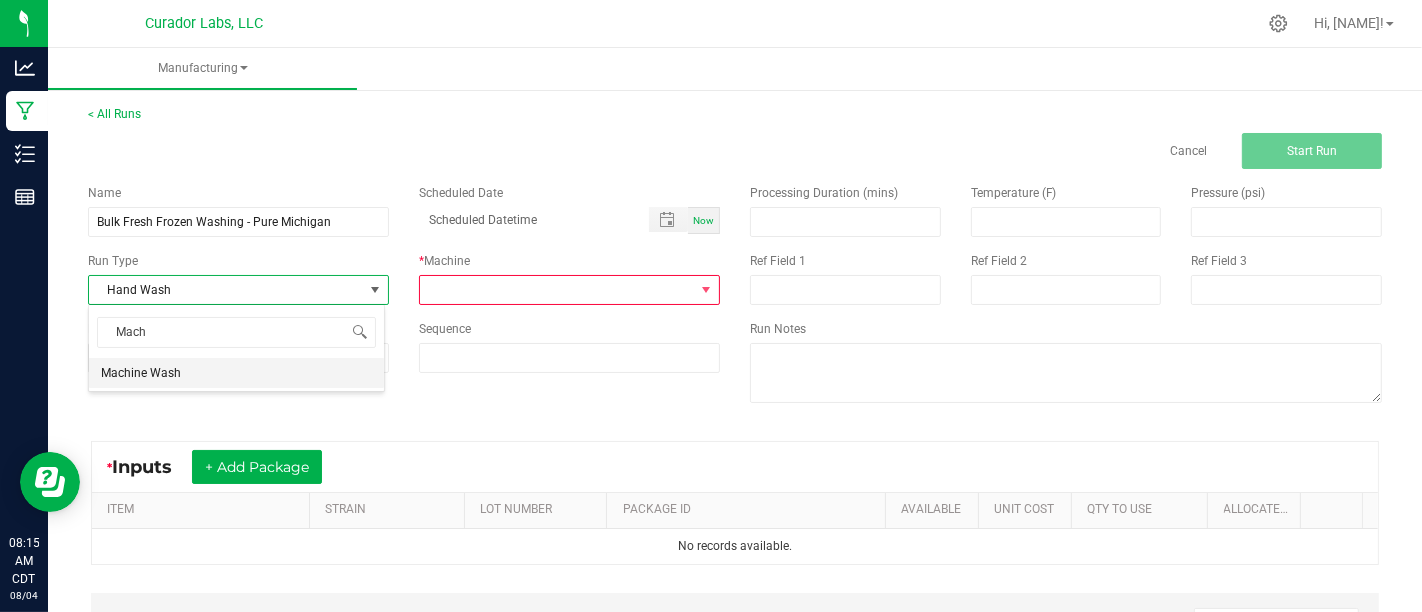 click on "Machine Wash" at bounding box center (236, 373) 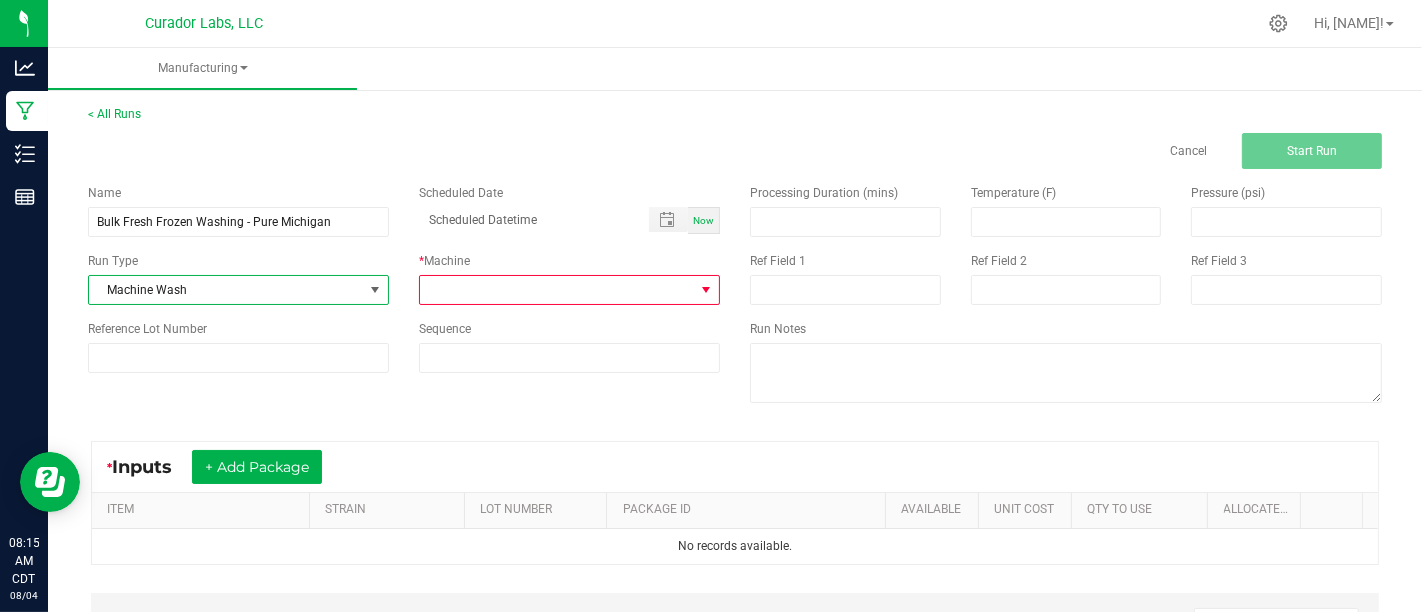 click at bounding box center (557, 290) 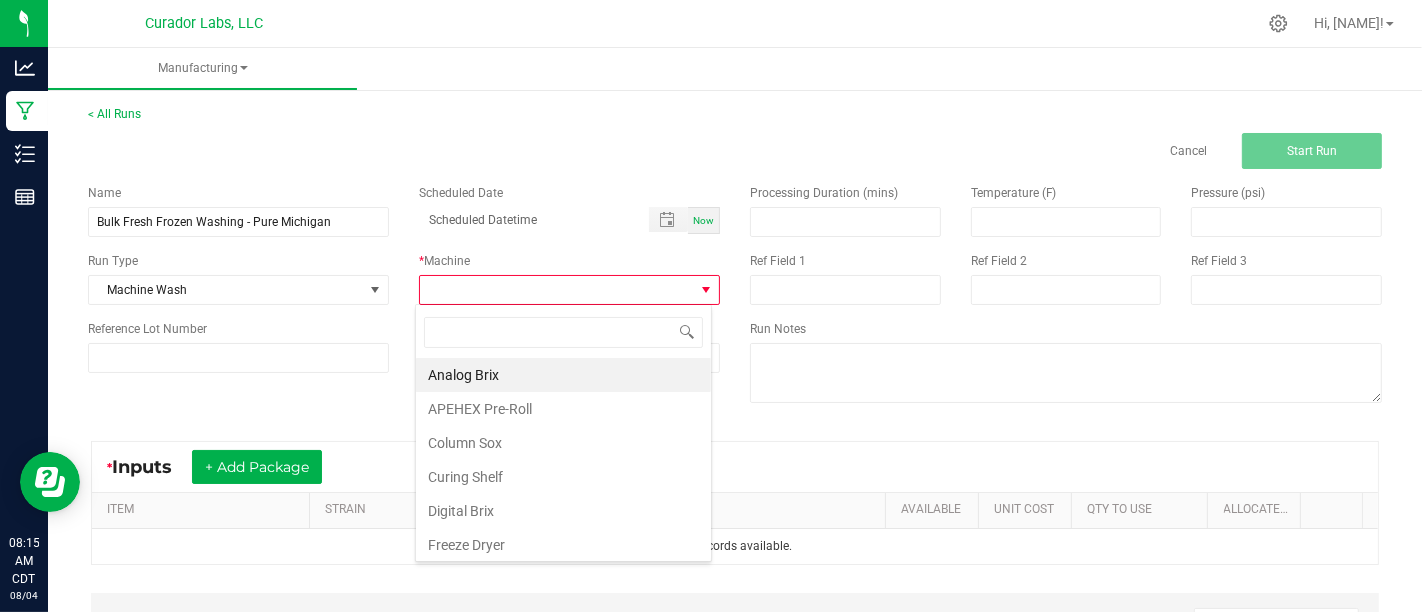 scroll, scrollTop: 99970, scrollLeft: 99702, axis: both 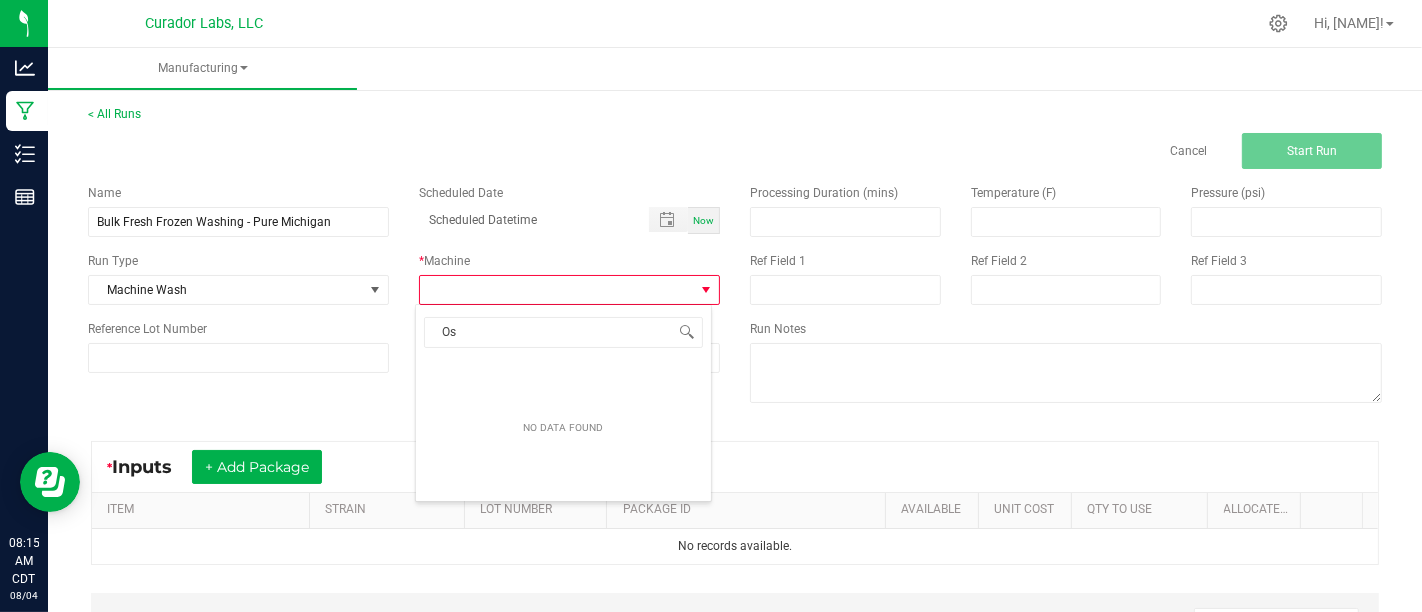 type on "O" 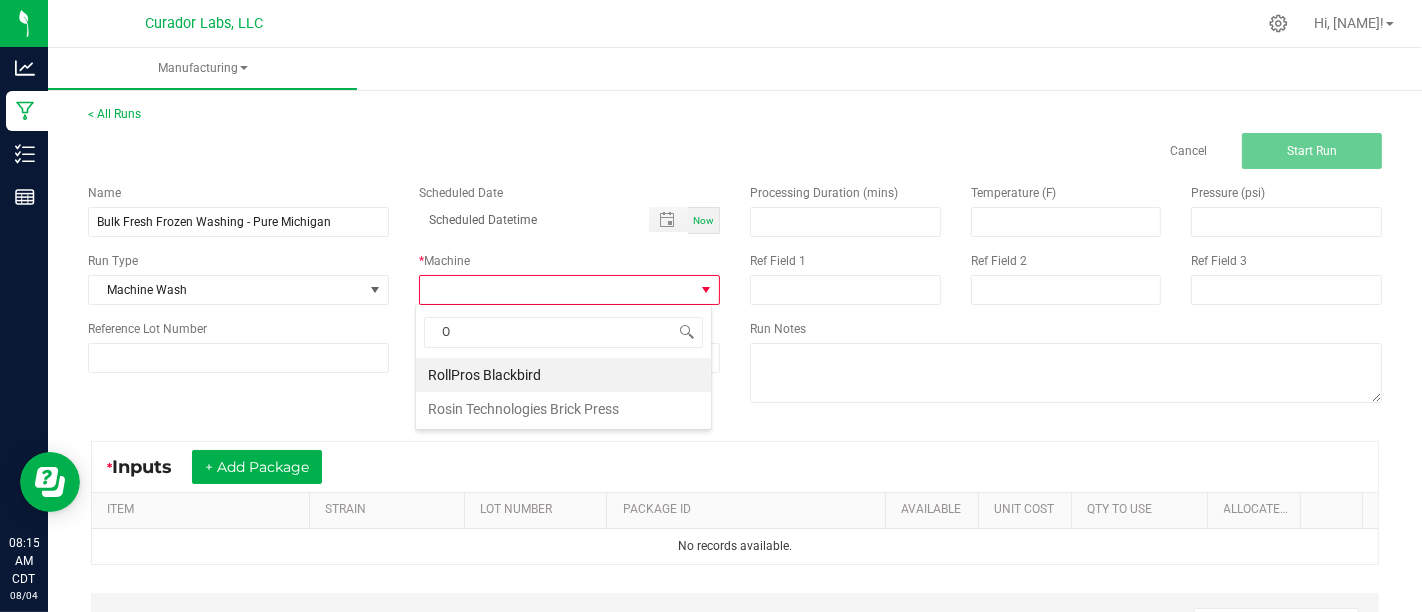 type 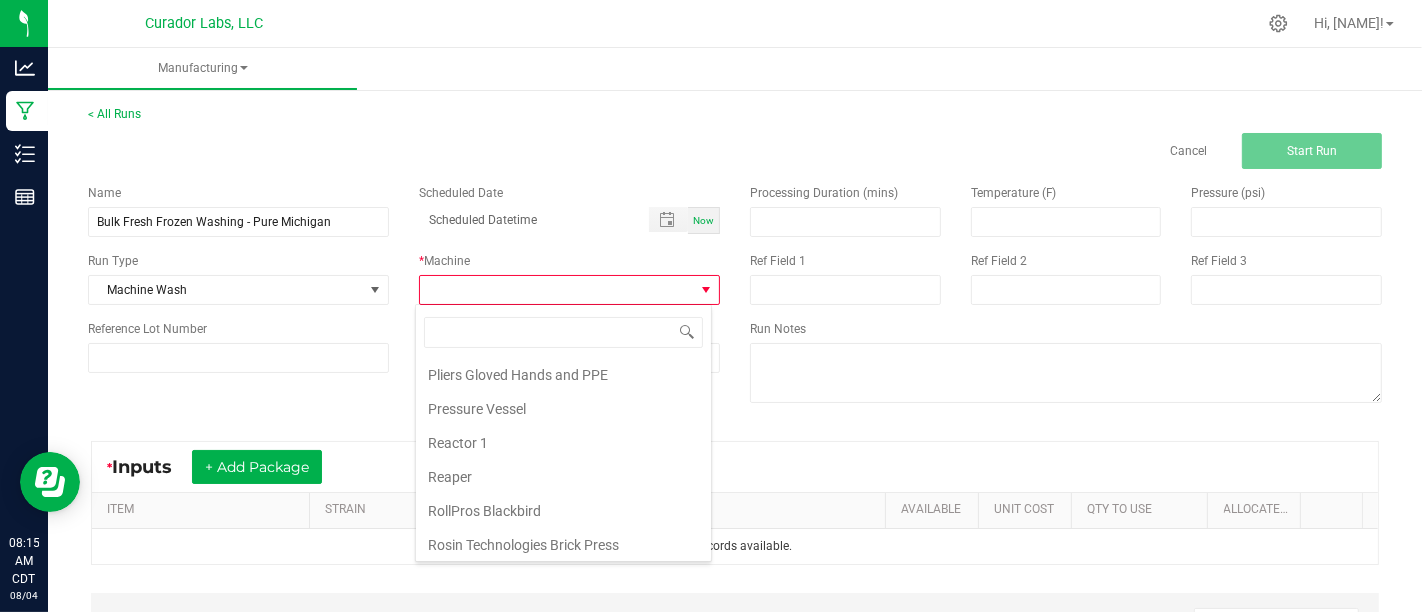 scroll, scrollTop: 674, scrollLeft: 0, axis: vertical 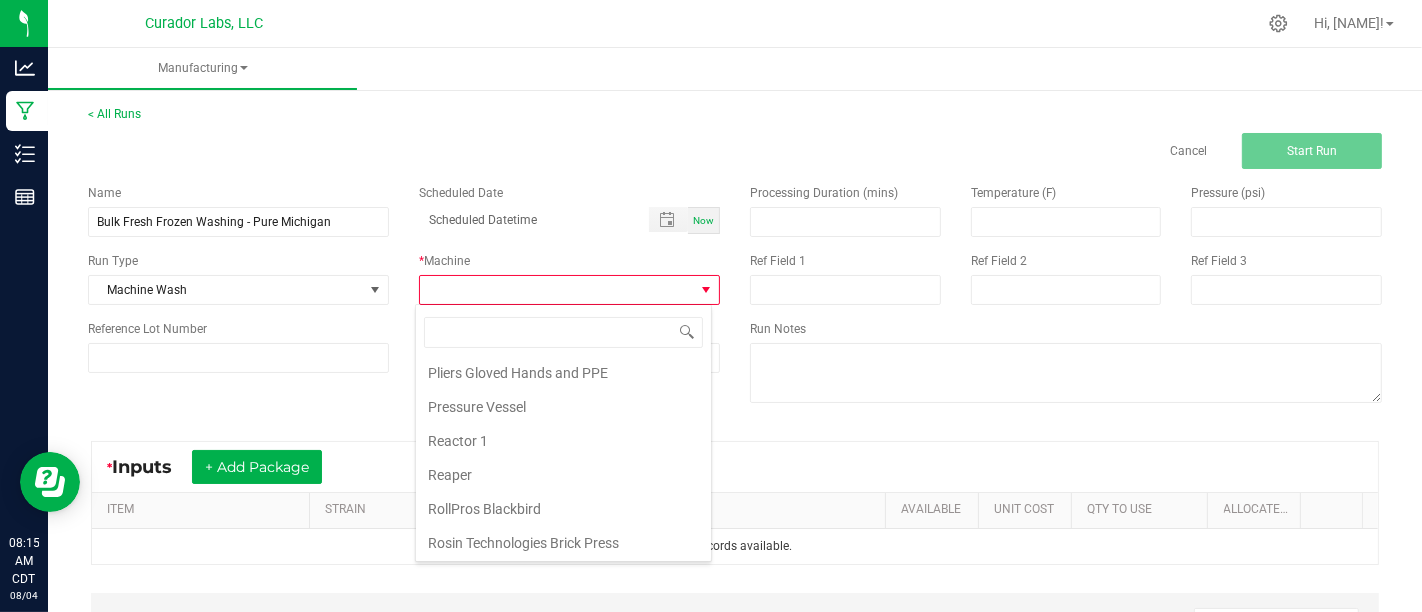 click on "Reaper" at bounding box center (563, 475) 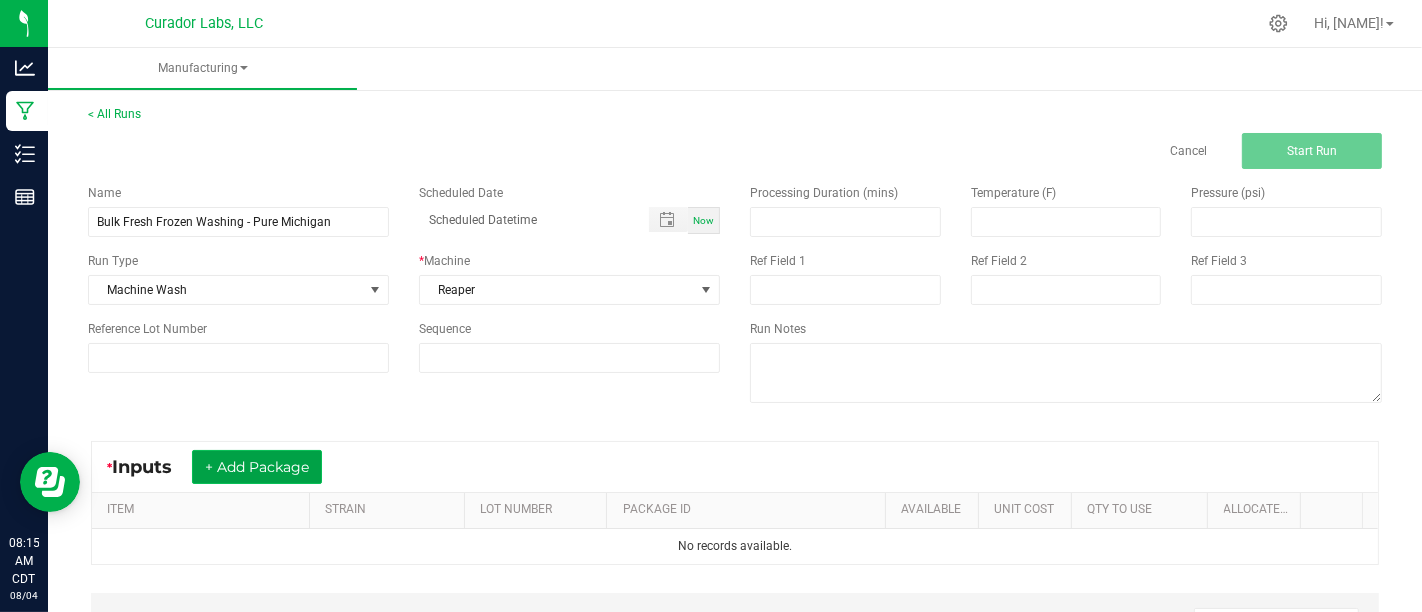 click on "+ Add Package" at bounding box center (257, 467) 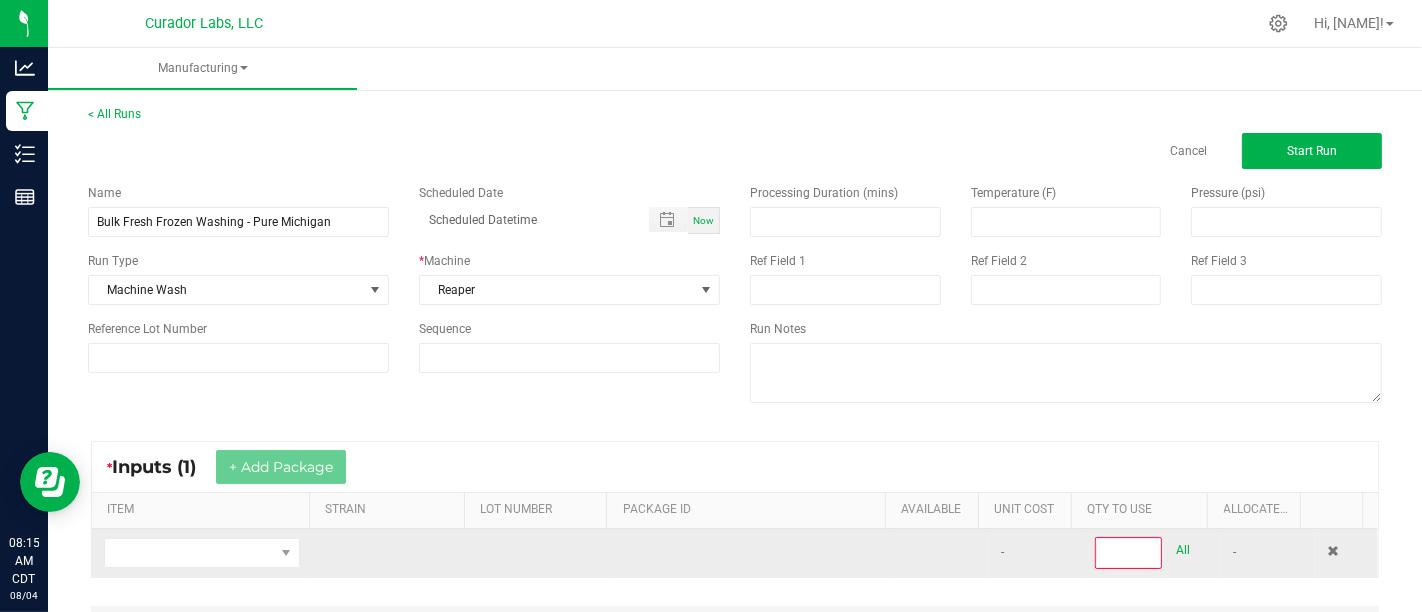 click at bounding box center (202, 553) 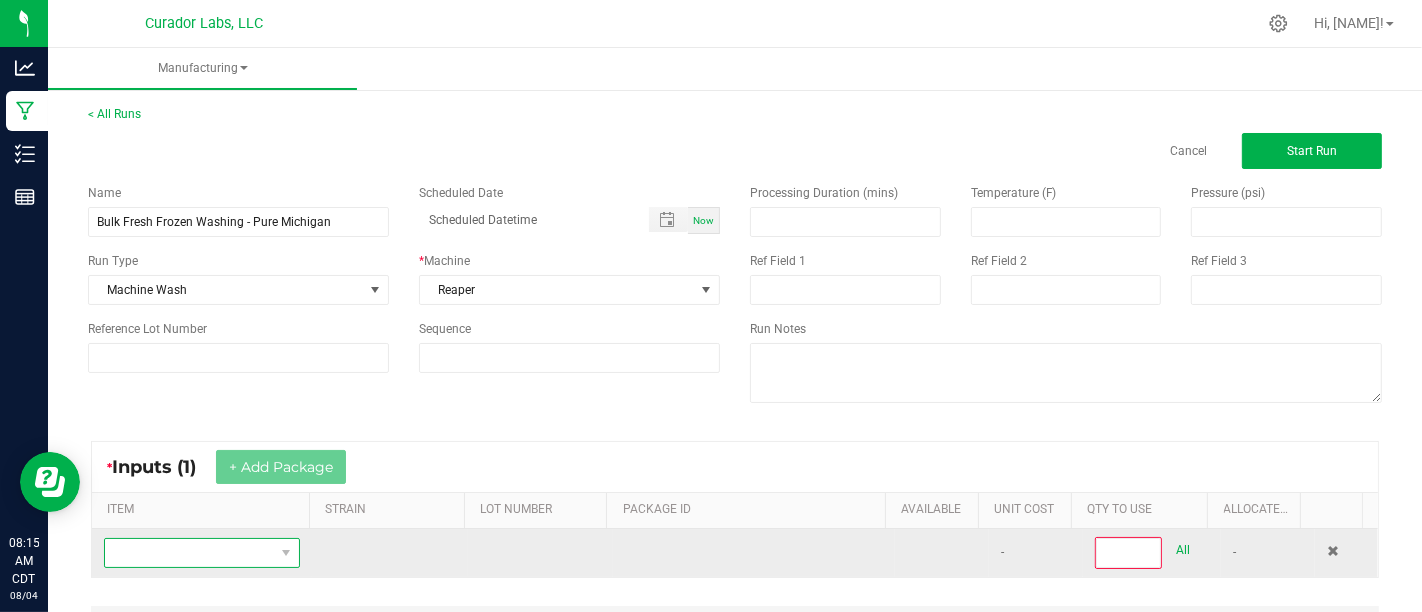 click at bounding box center (189, 553) 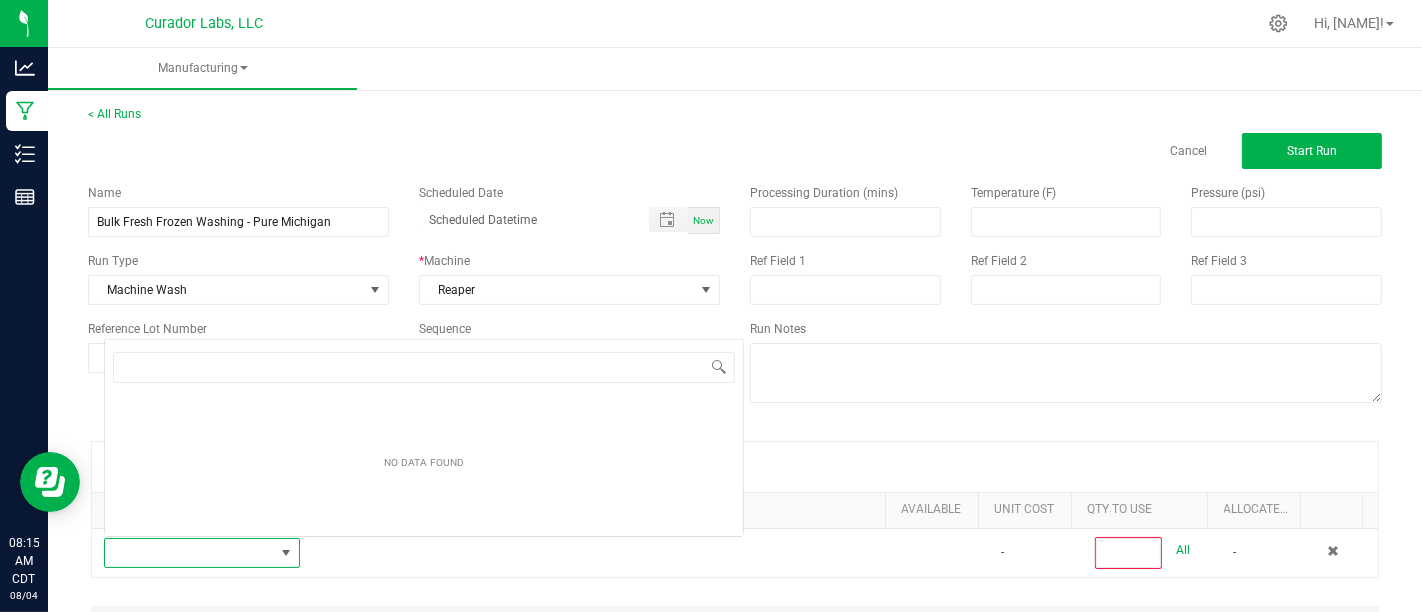 scroll, scrollTop: 0, scrollLeft: 0, axis: both 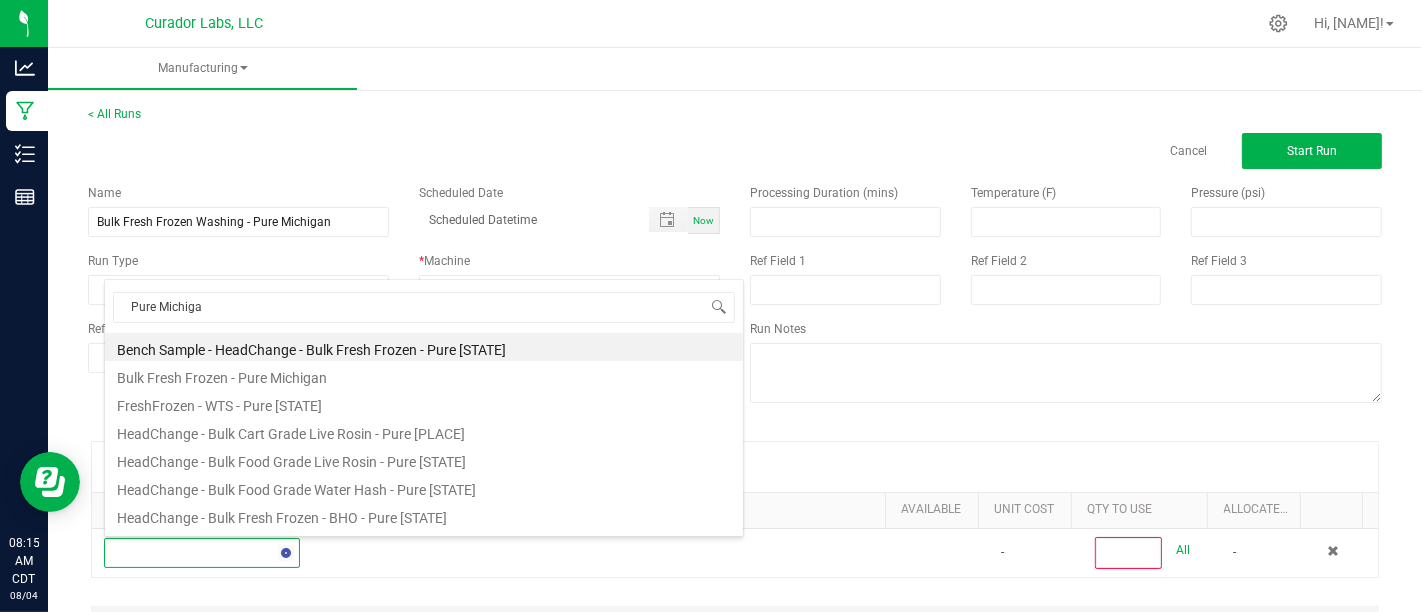 type on "Pure Michigan" 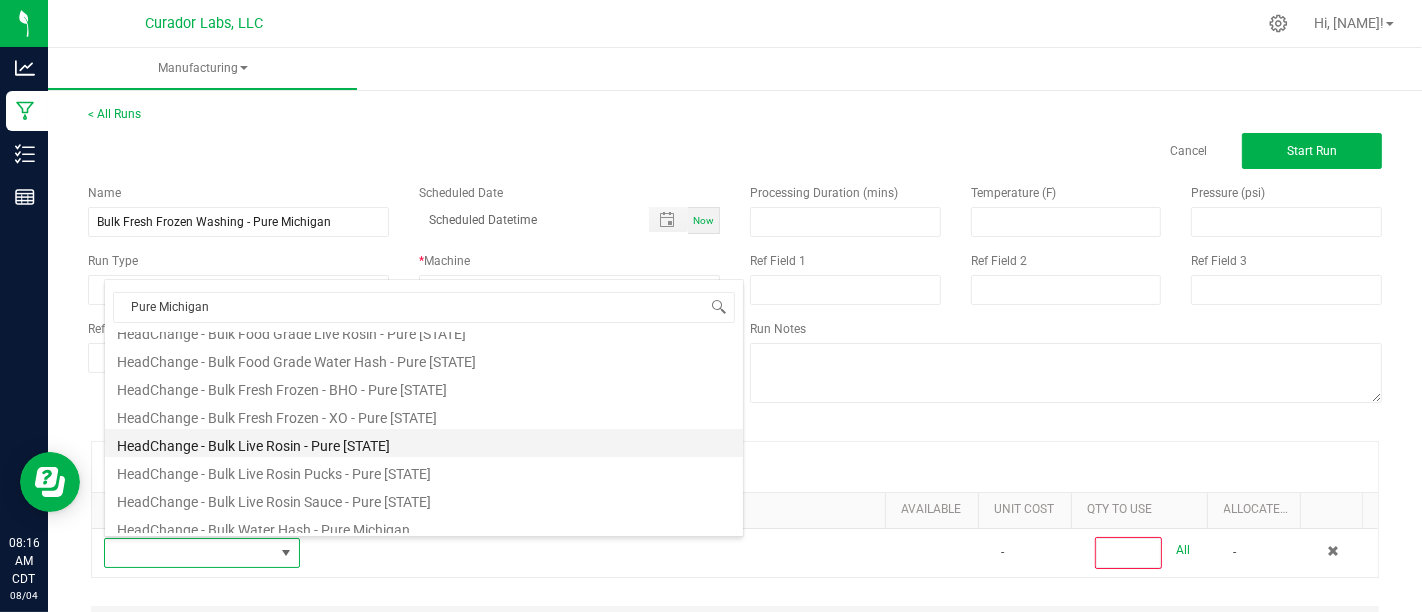 scroll, scrollTop: 128, scrollLeft: 0, axis: vertical 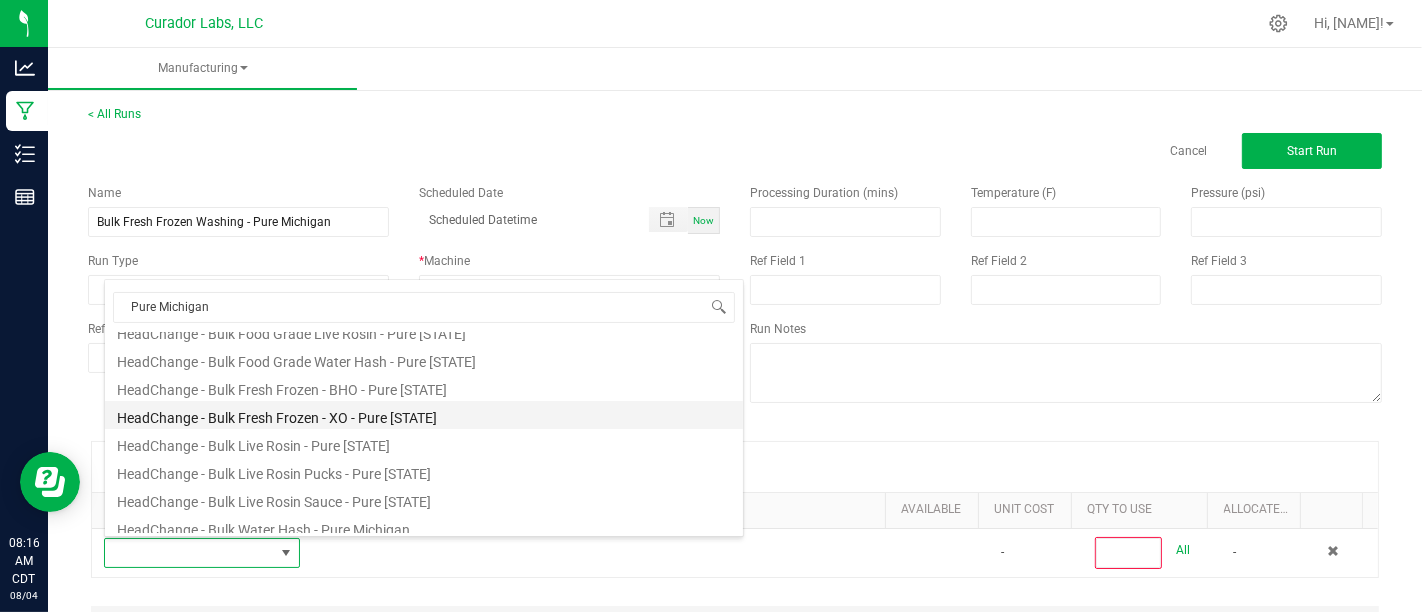 click on "HeadChange - Bulk Fresh Frozen - XO - Pure [STATE]" at bounding box center [424, 415] 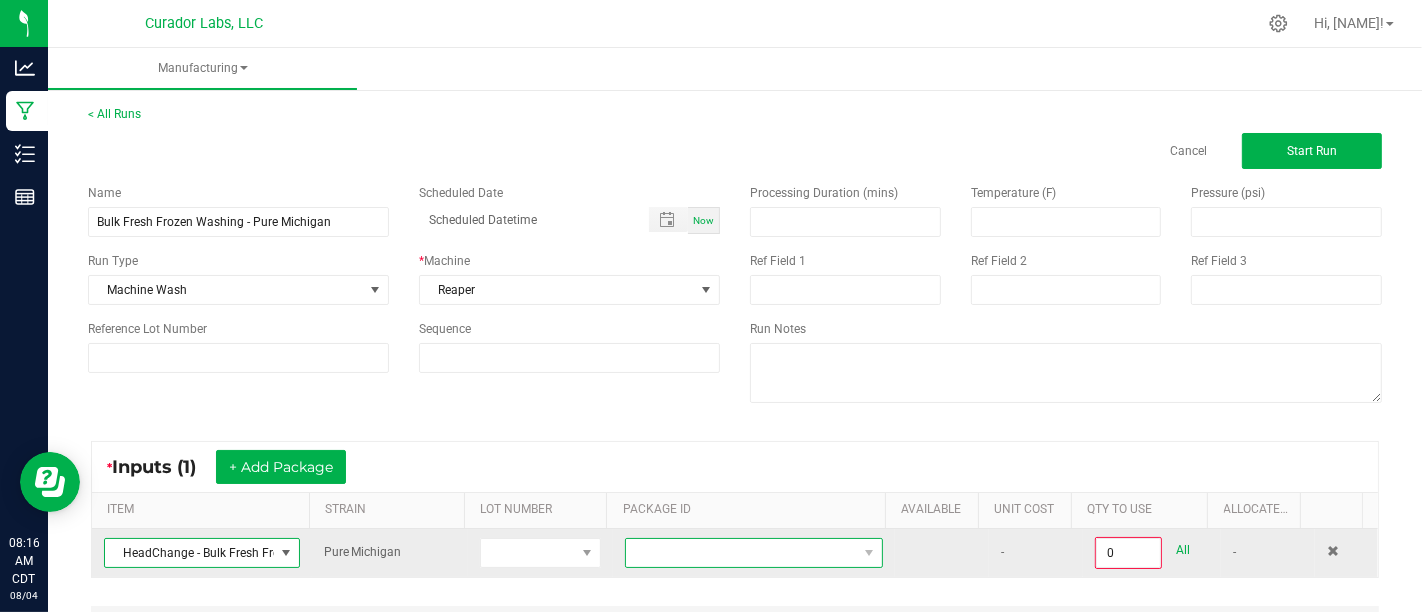 click at bounding box center (741, 553) 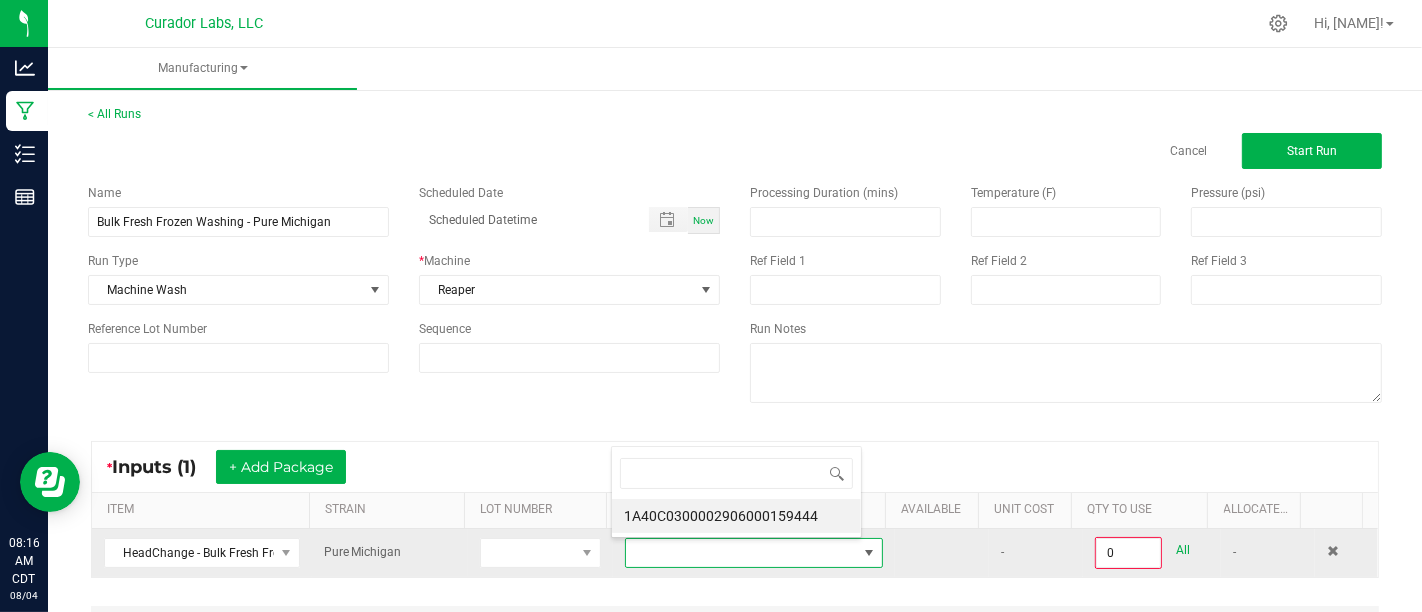 scroll, scrollTop: 99970, scrollLeft: 99748, axis: both 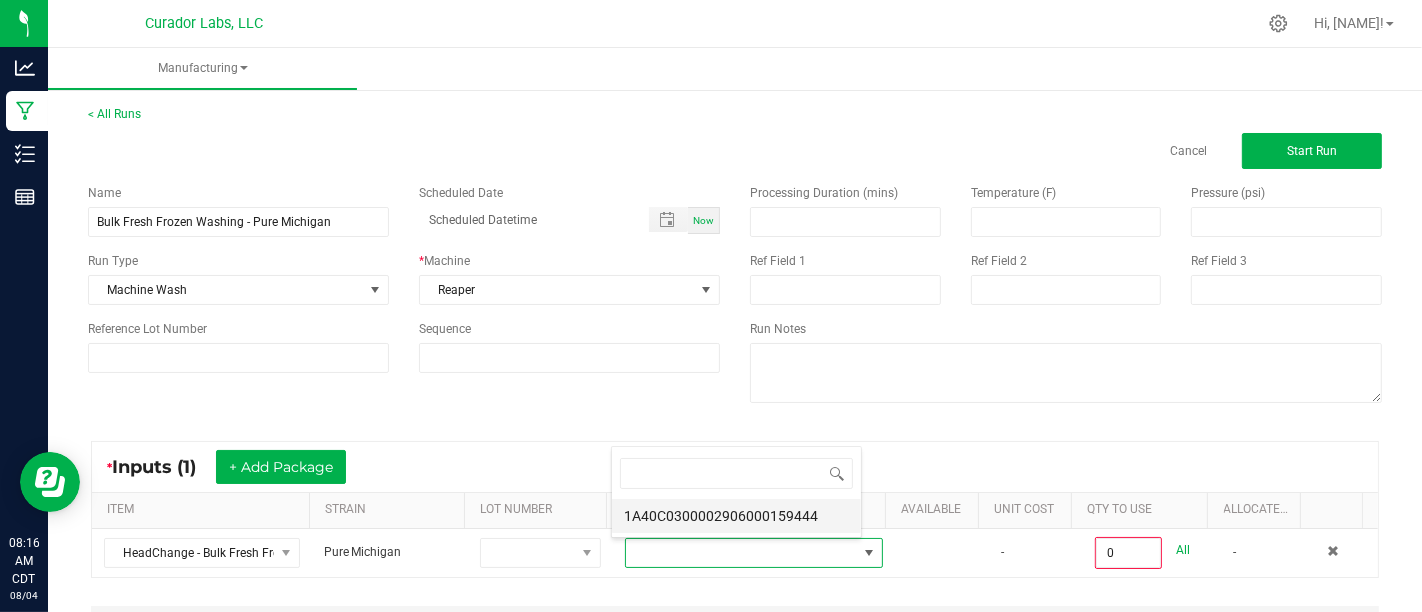click on "1A40C0300002906000159444" at bounding box center [736, 516] 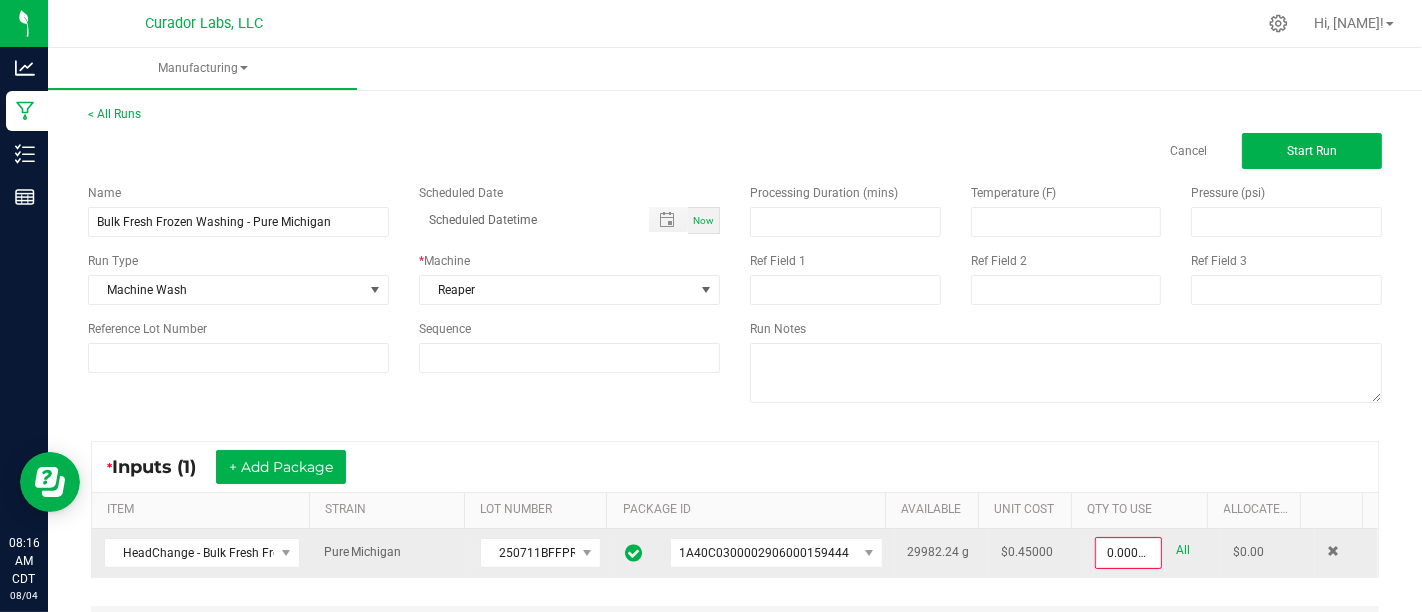 click on "All" at bounding box center (1183, 550) 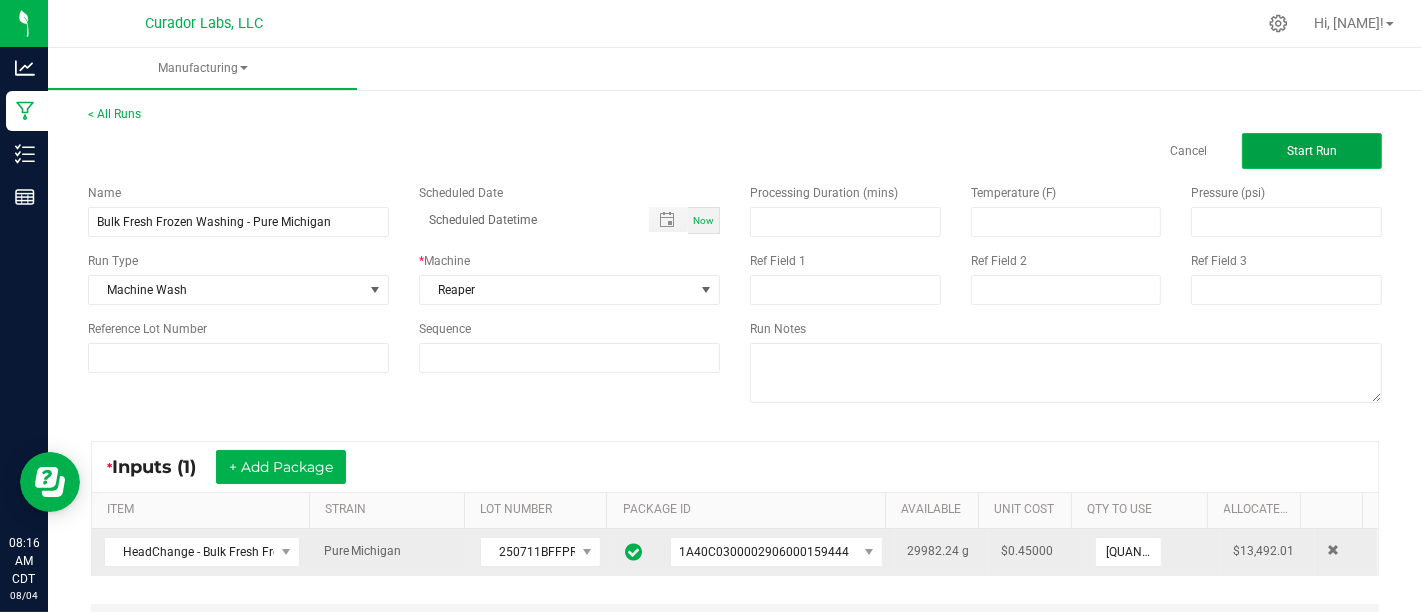 click on "Start Run" 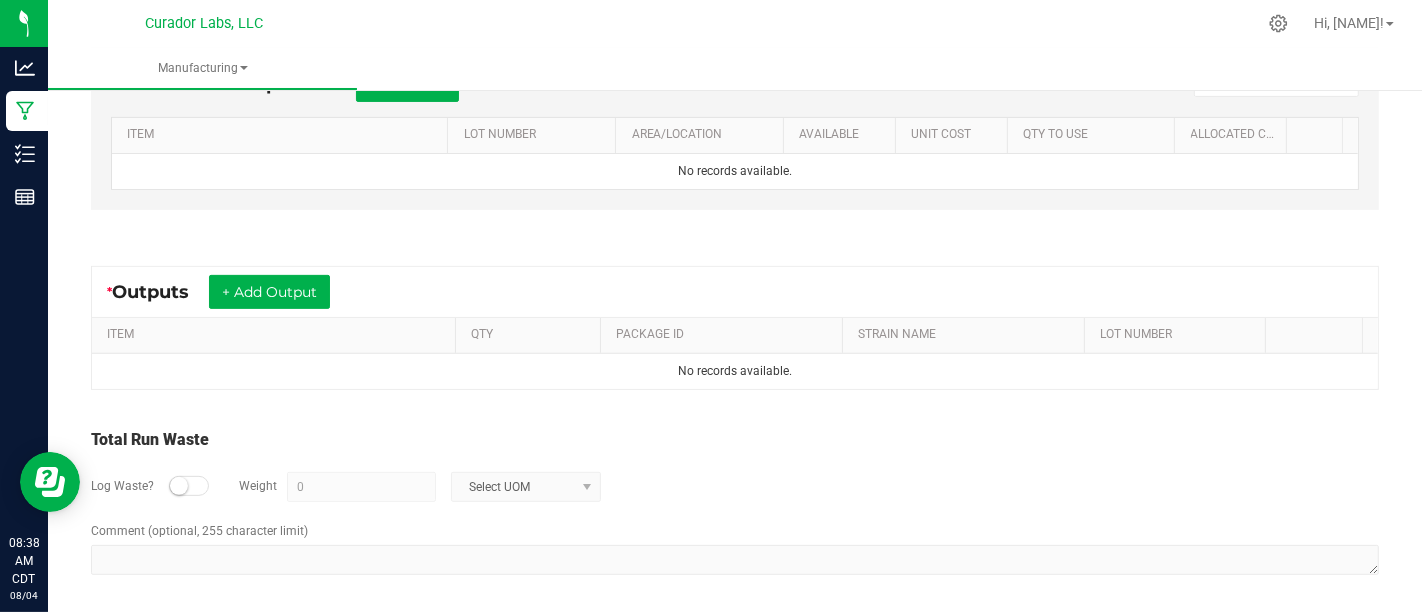 scroll, scrollTop: 0, scrollLeft: 0, axis: both 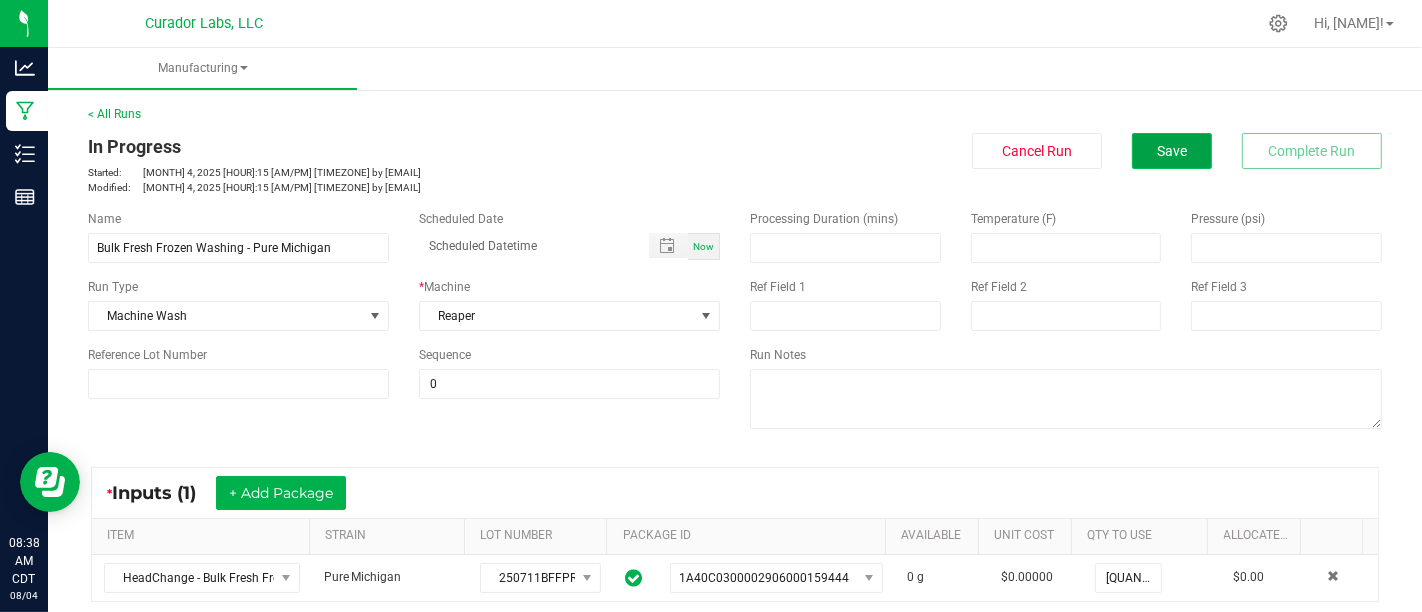 click on "Save" at bounding box center [1172, 151] 